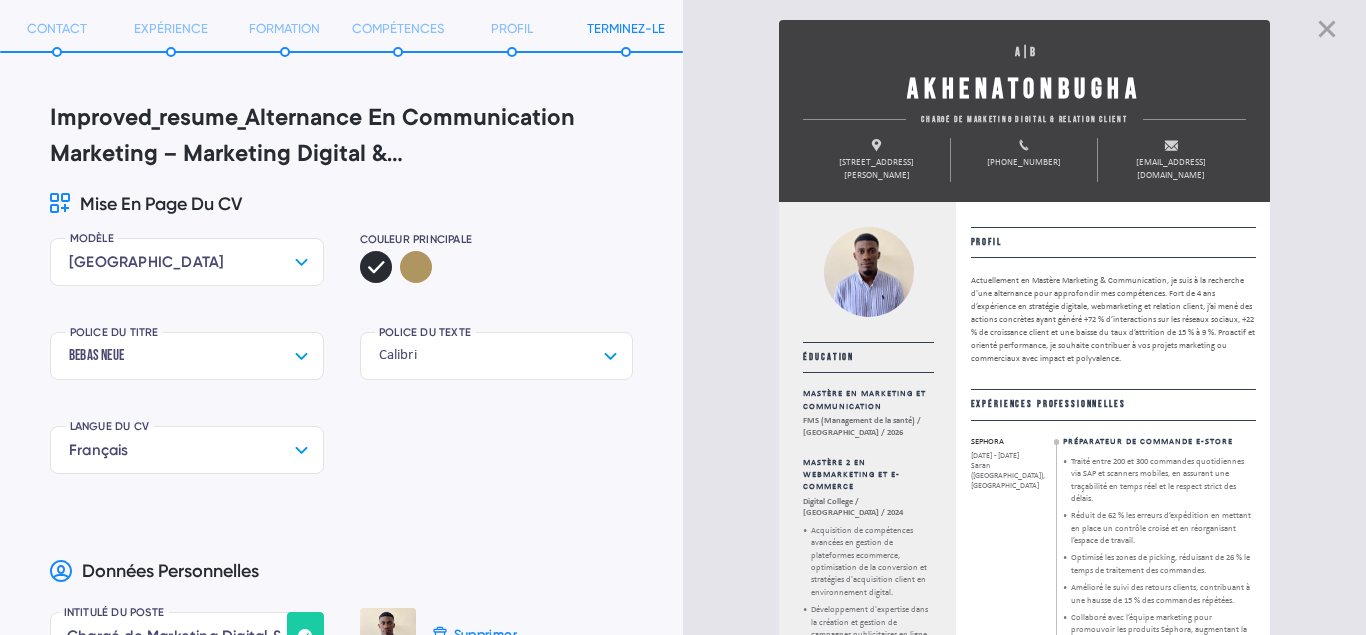 scroll, scrollTop: 0, scrollLeft: 0, axis: both 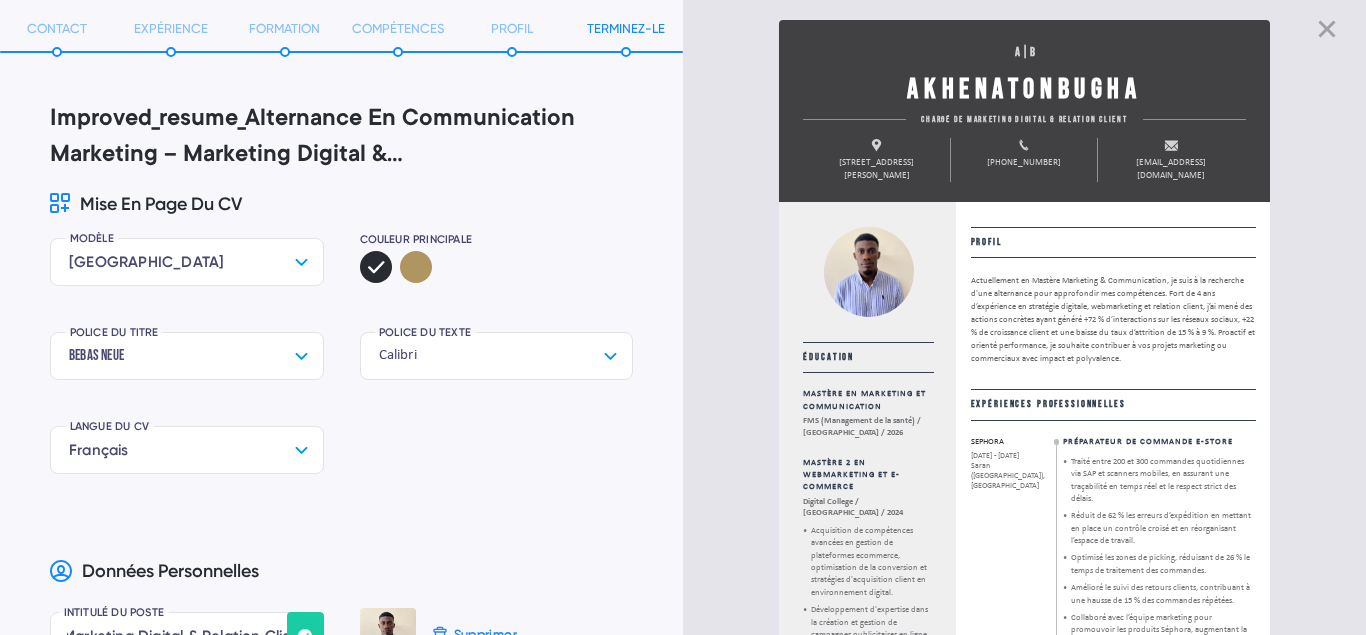 click on "[GEOGRAPHIC_DATA]" at bounding box center (187, 262) 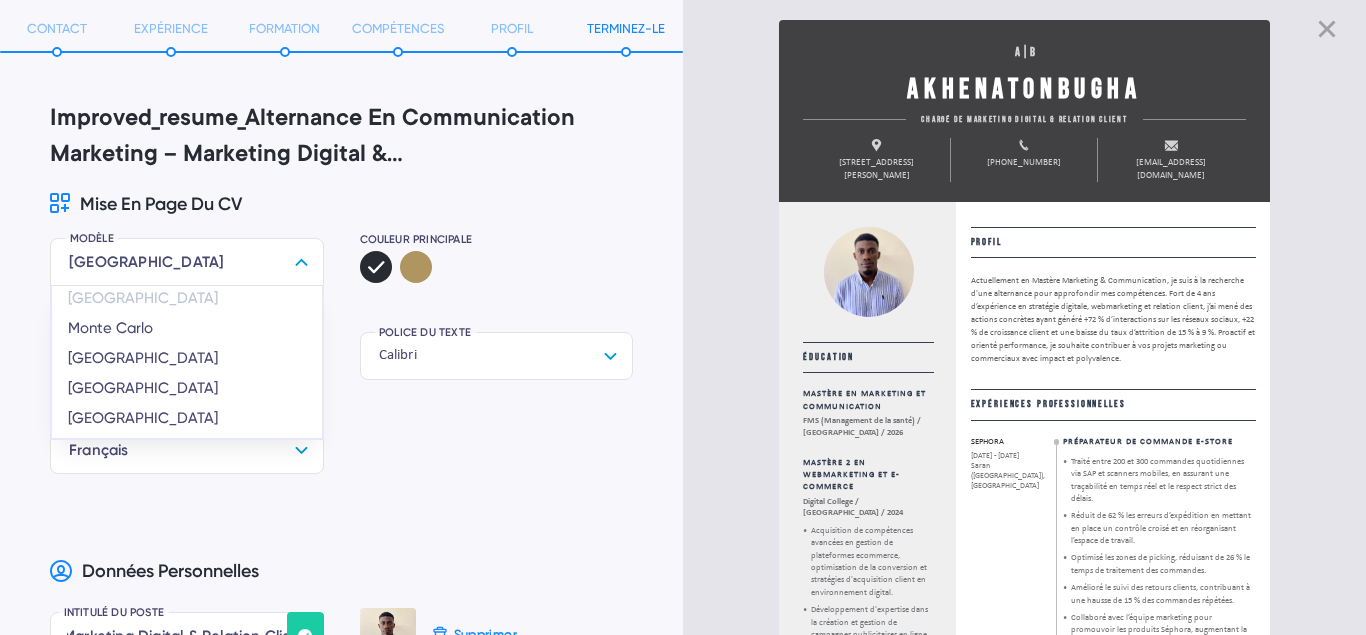 scroll, scrollTop: 0, scrollLeft: 0, axis: both 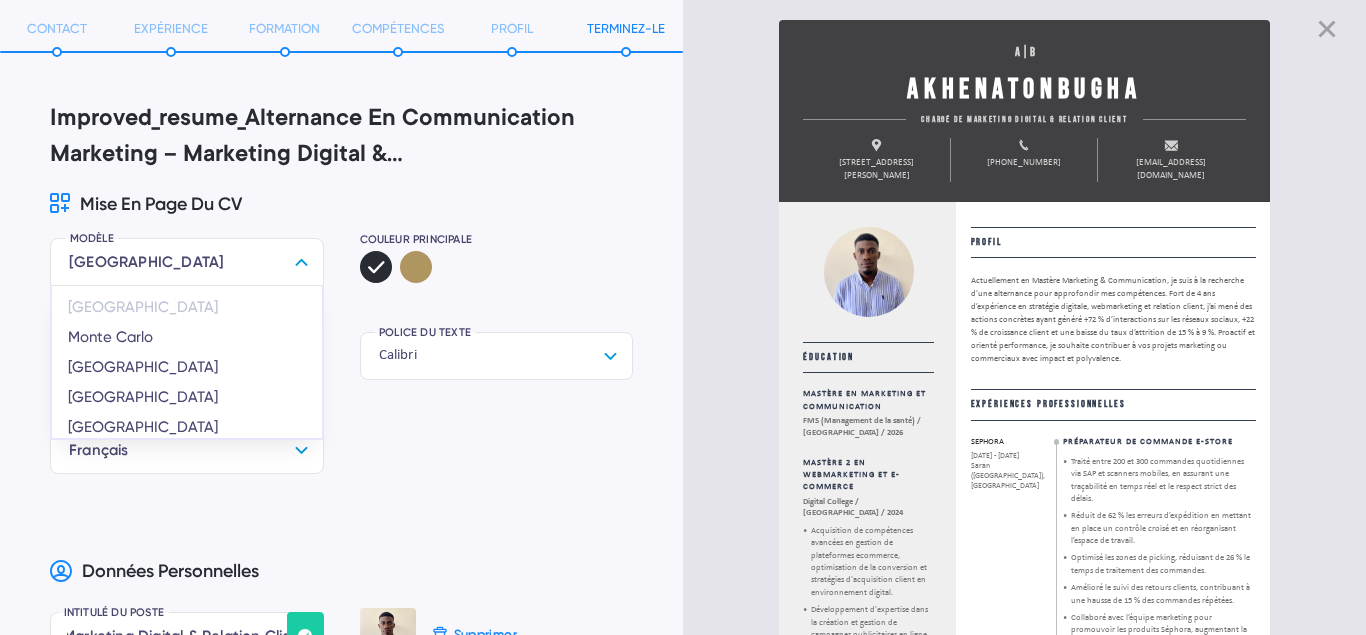click 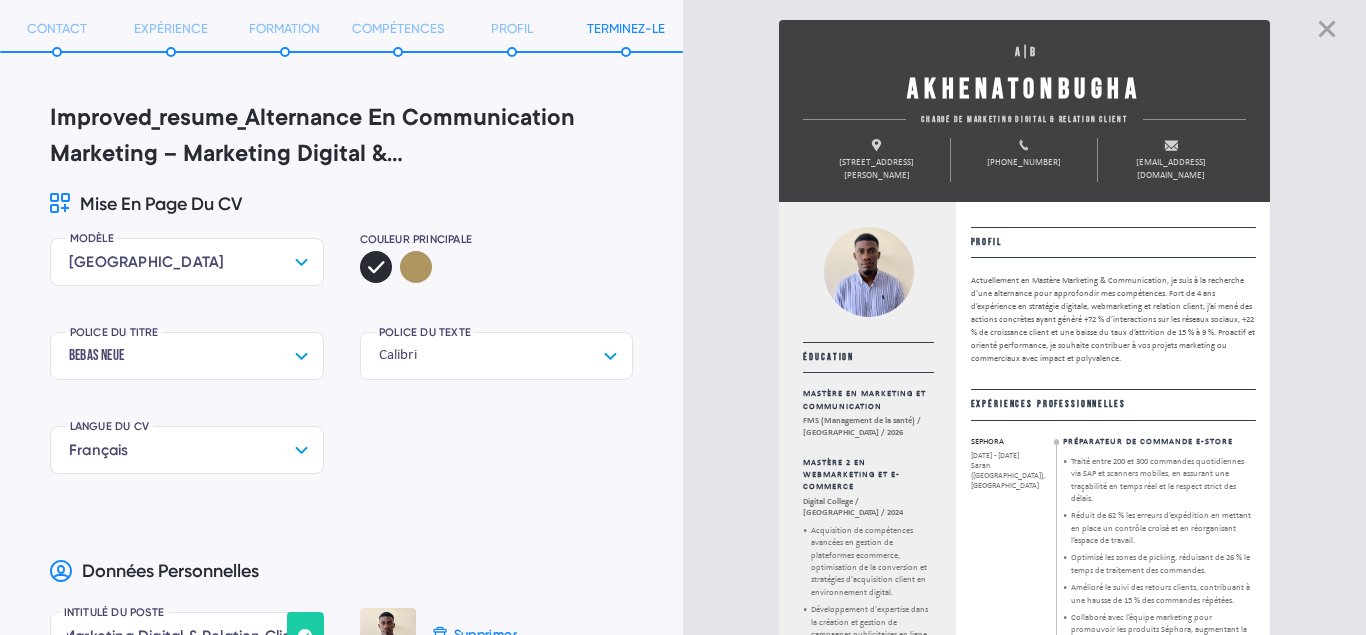 click 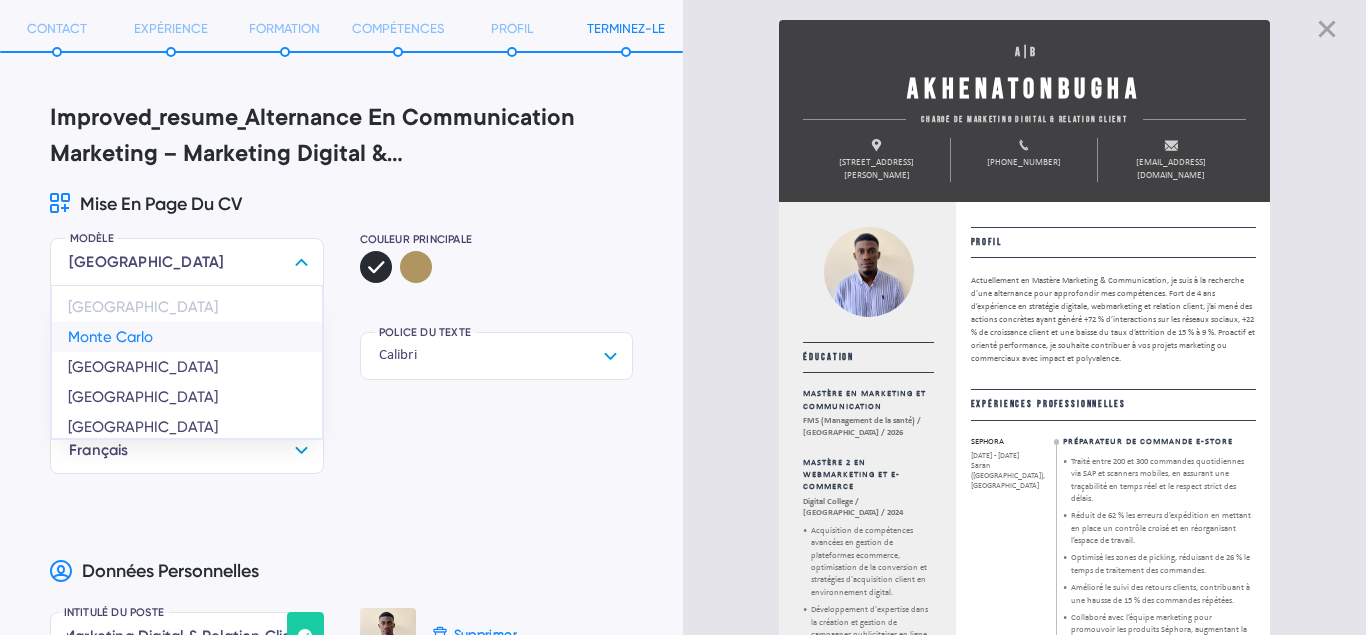 click on "Monte Carlo" at bounding box center [187, 337] 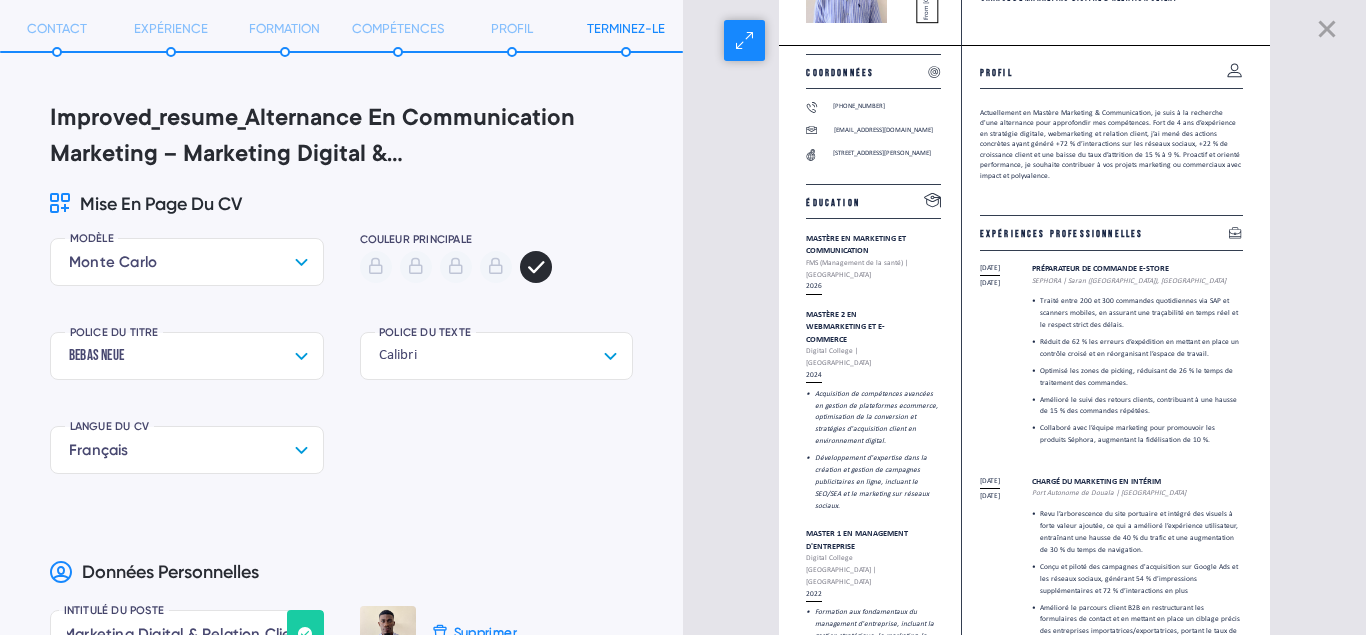 scroll, scrollTop: 6, scrollLeft: 0, axis: vertical 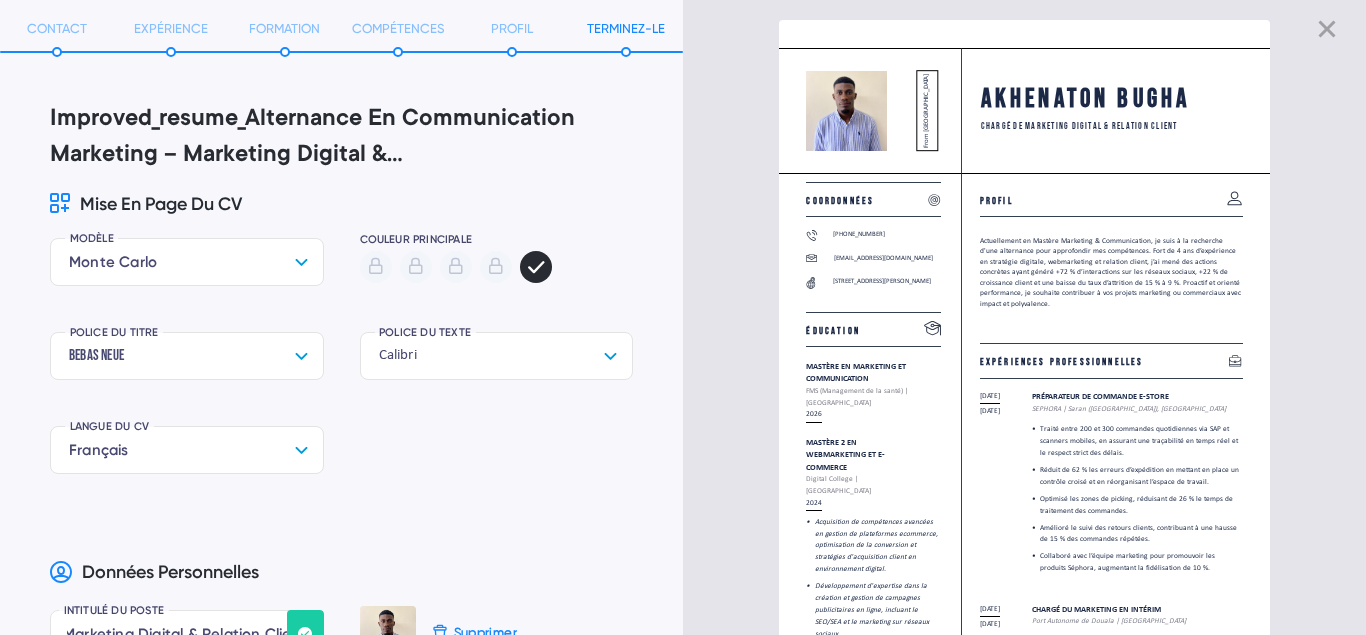 click 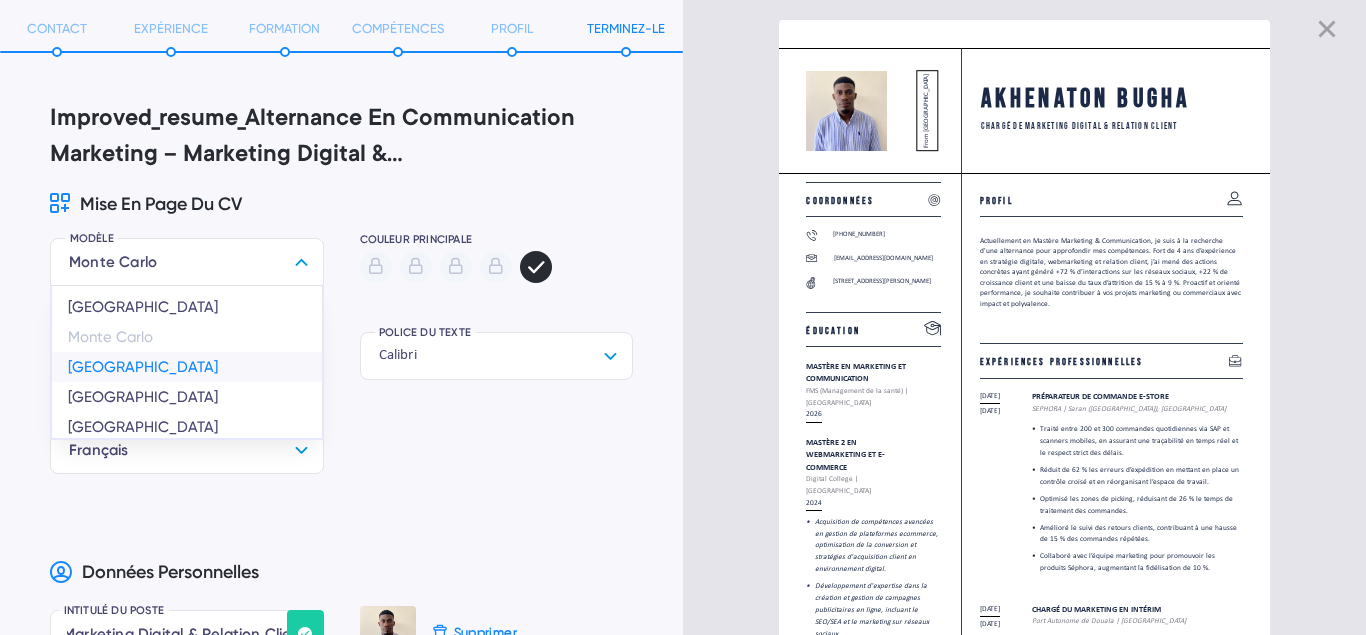 click on "[GEOGRAPHIC_DATA]" at bounding box center [187, 367] 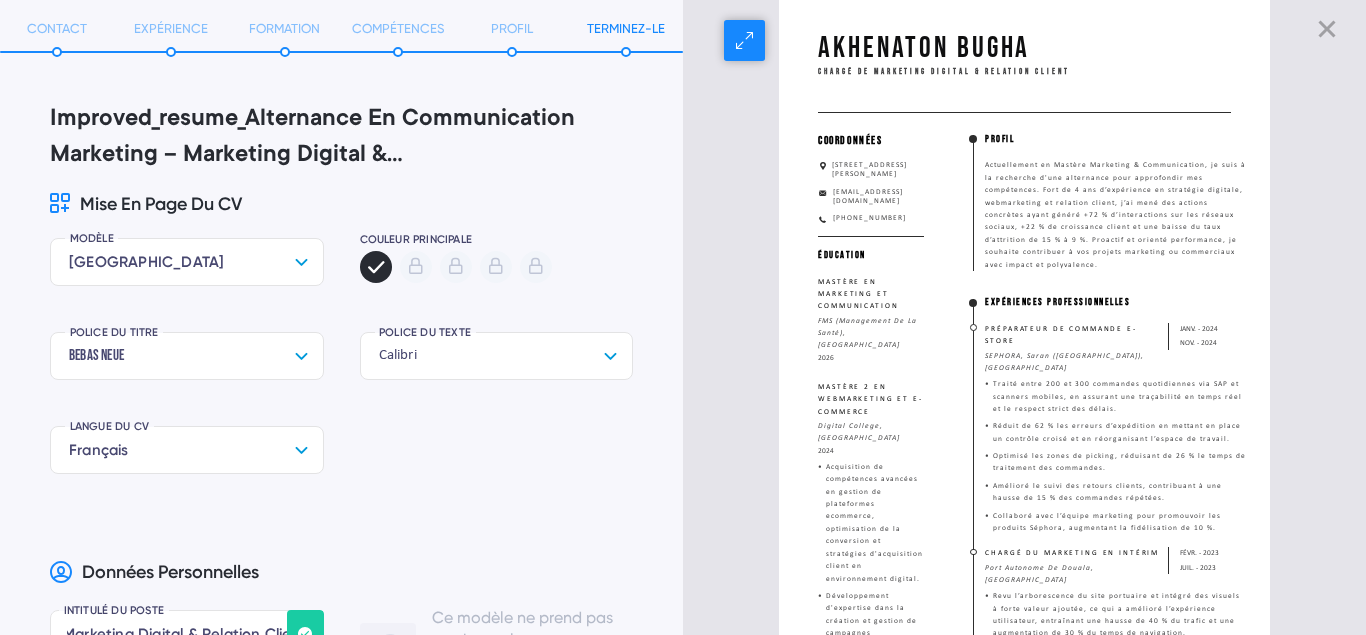 scroll, scrollTop: 0, scrollLeft: 0, axis: both 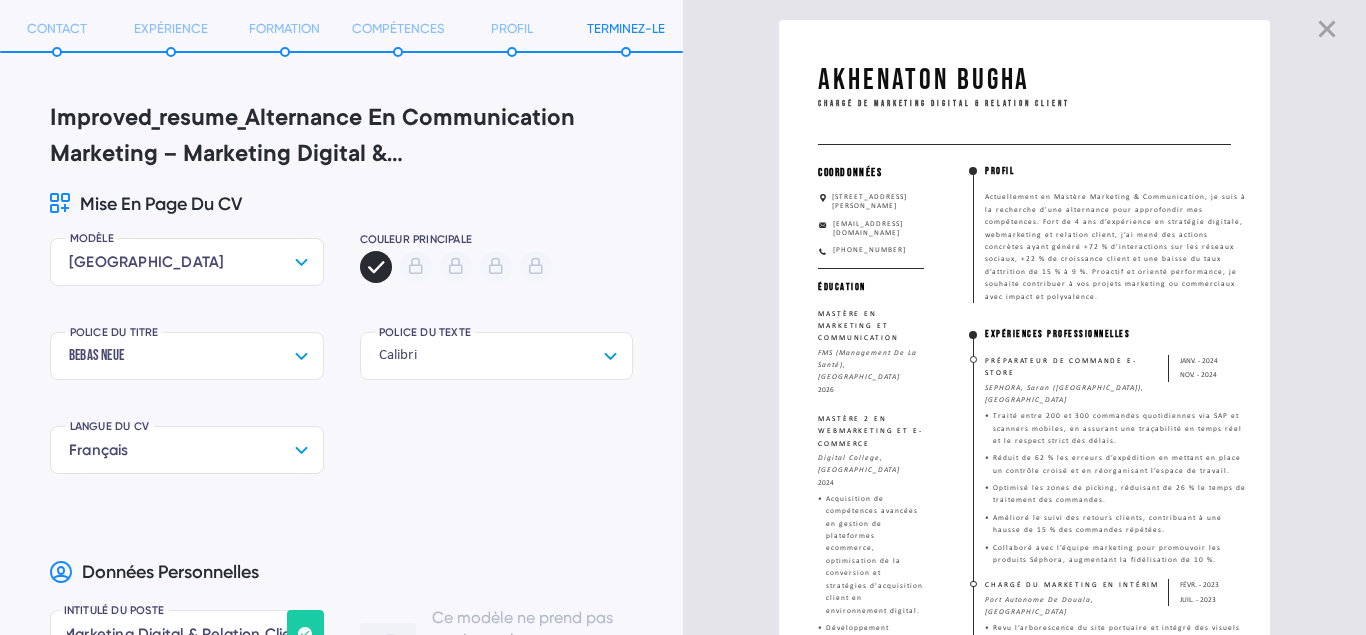 click 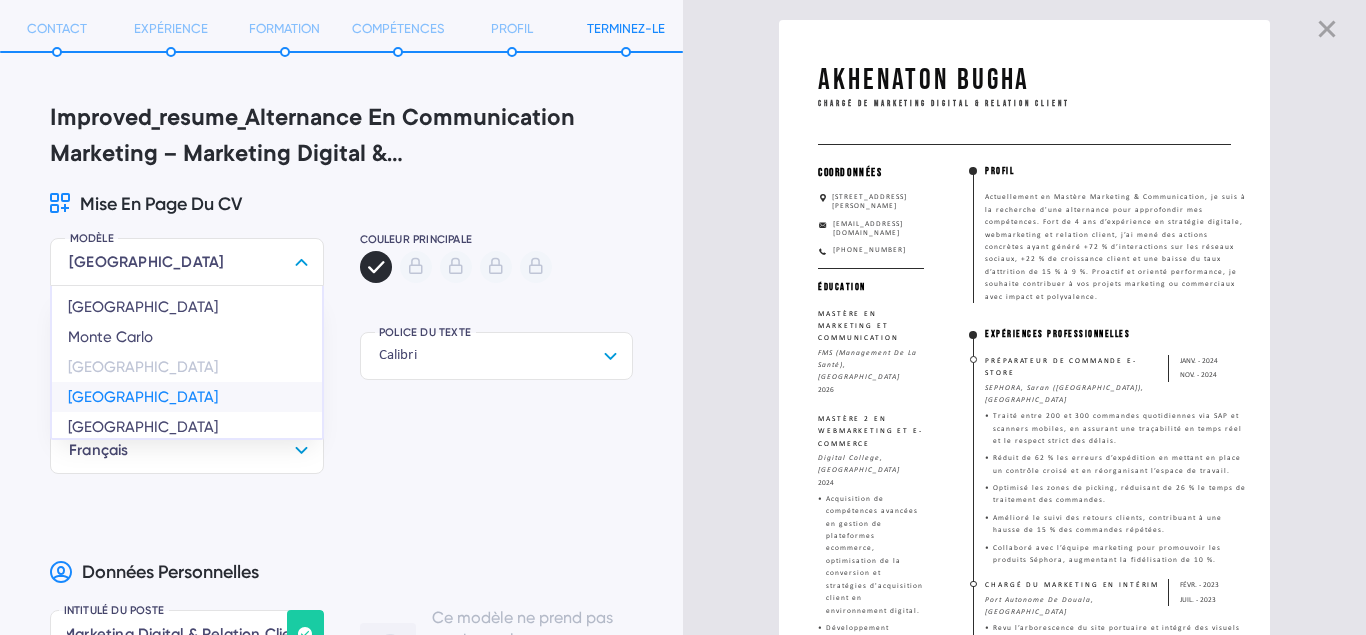 click on "[GEOGRAPHIC_DATA]" at bounding box center [187, 397] 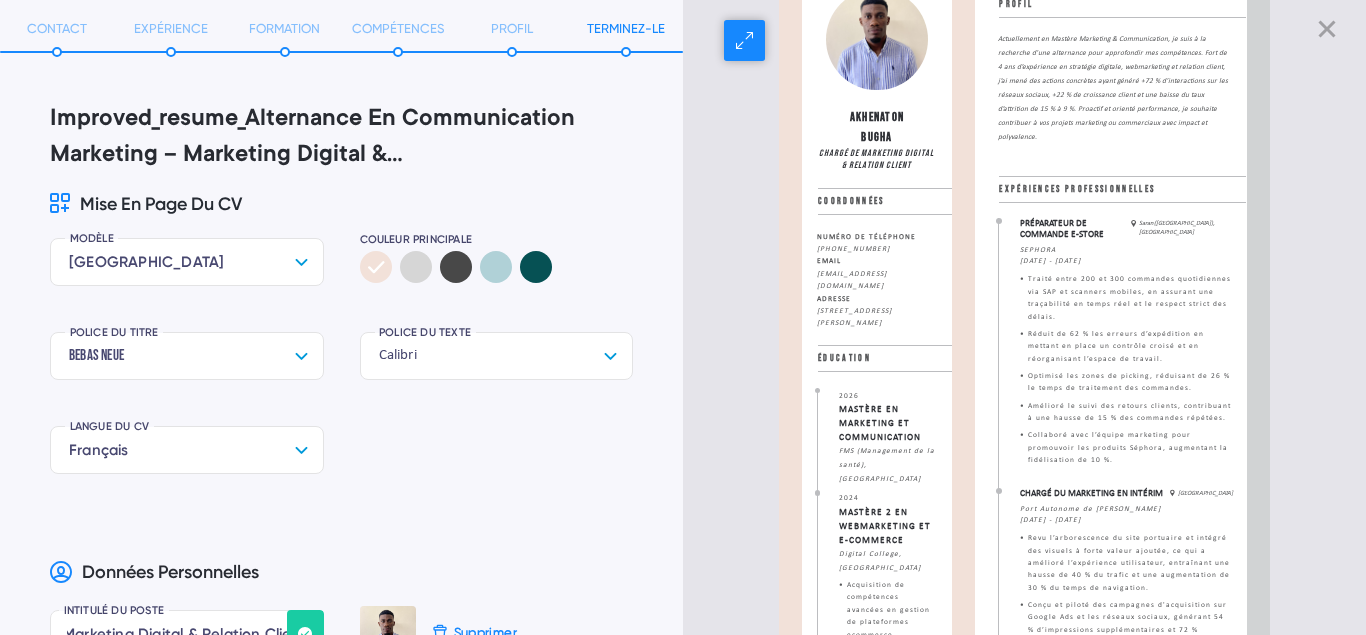 scroll, scrollTop: 54, scrollLeft: 0, axis: vertical 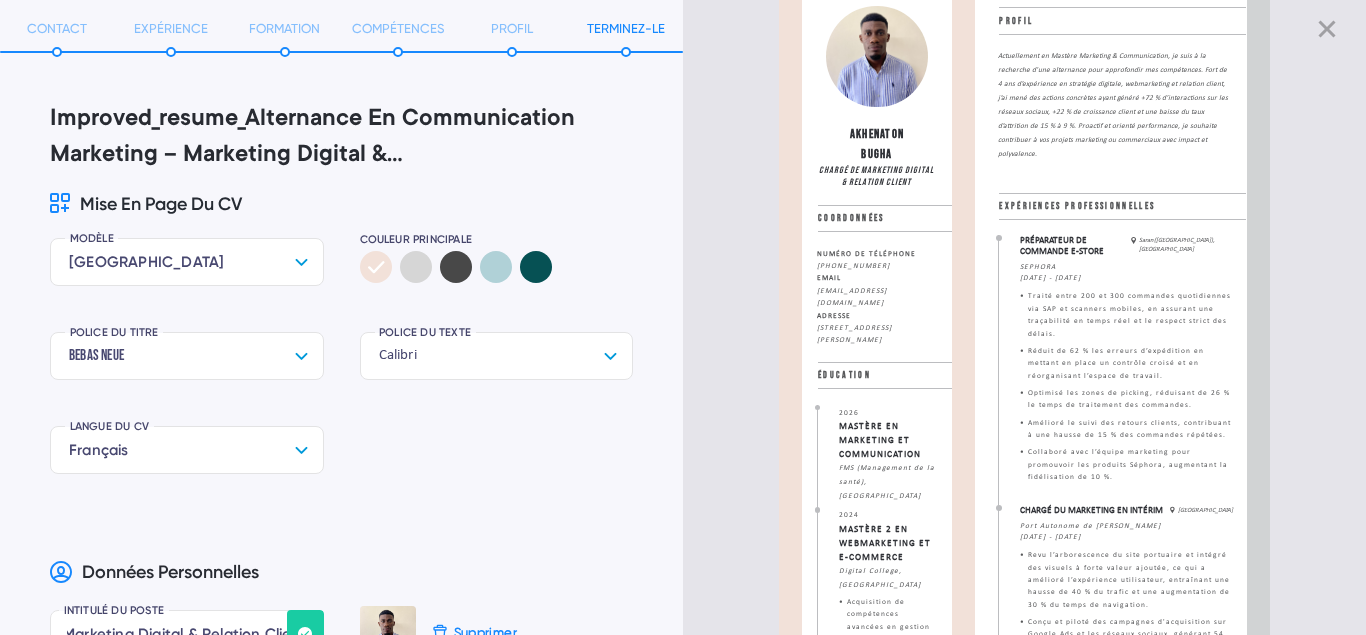 click on "[GEOGRAPHIC_DATA]" at bounding box center (187, 262) 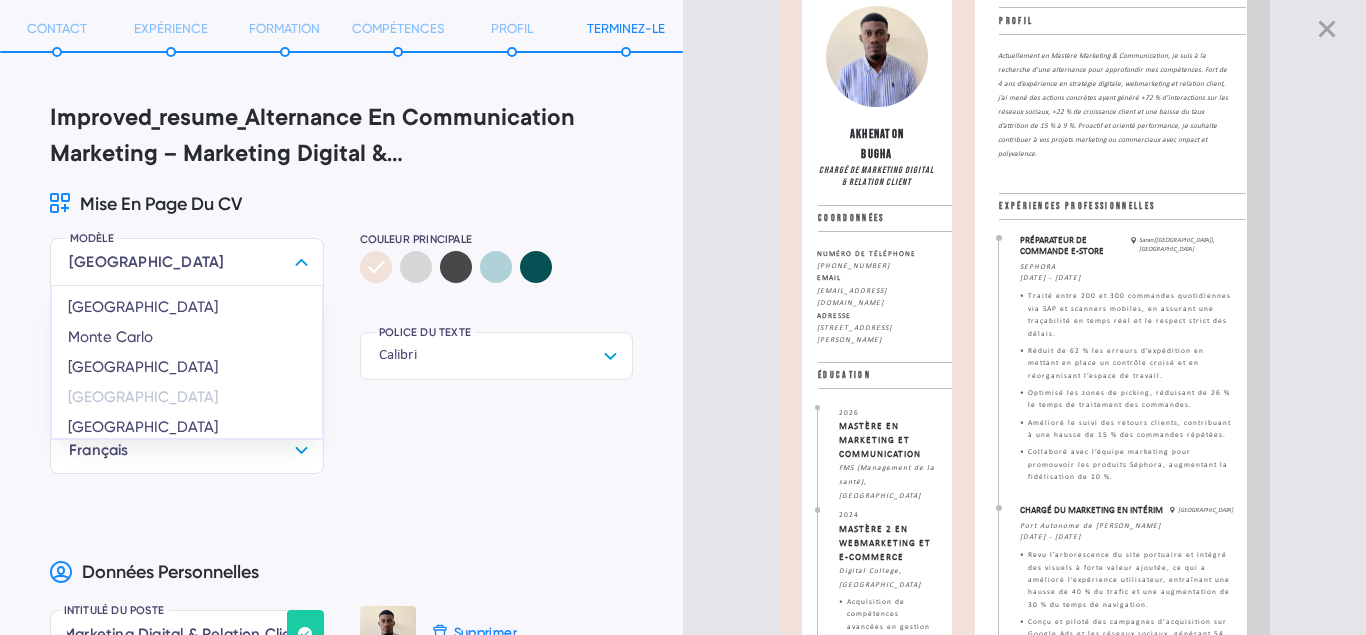 click 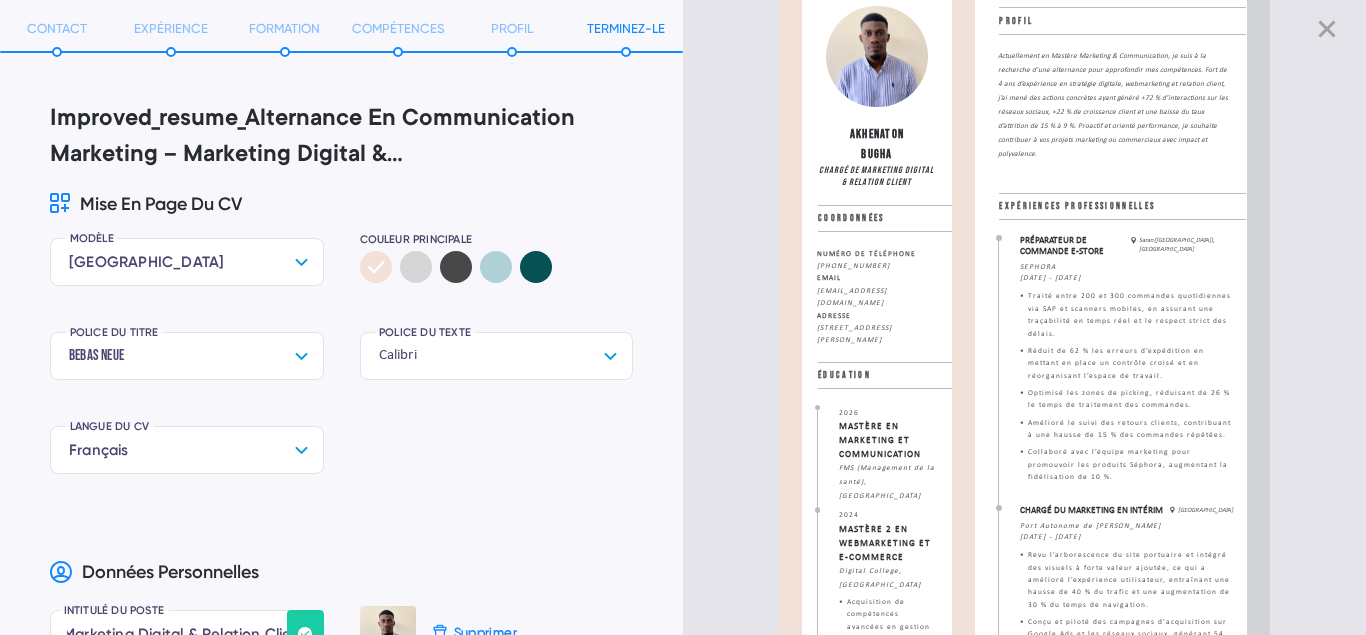 click 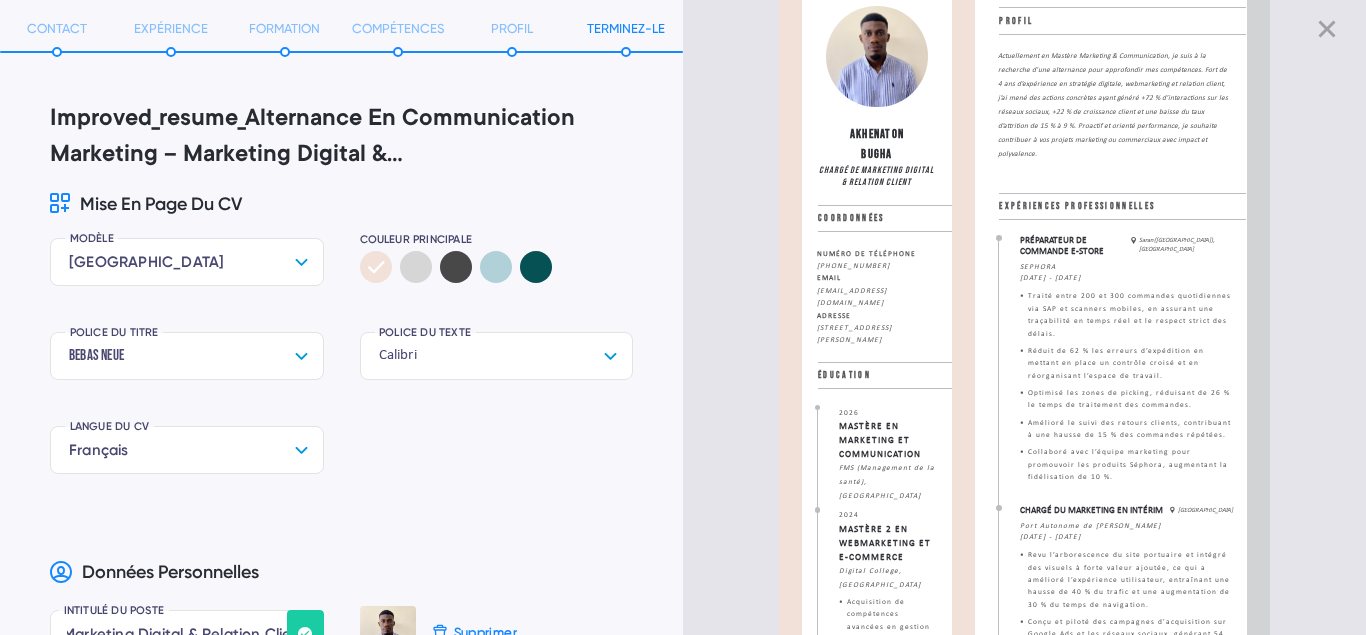 click on "Mise en page du CV" at bounding box center (341, 205) 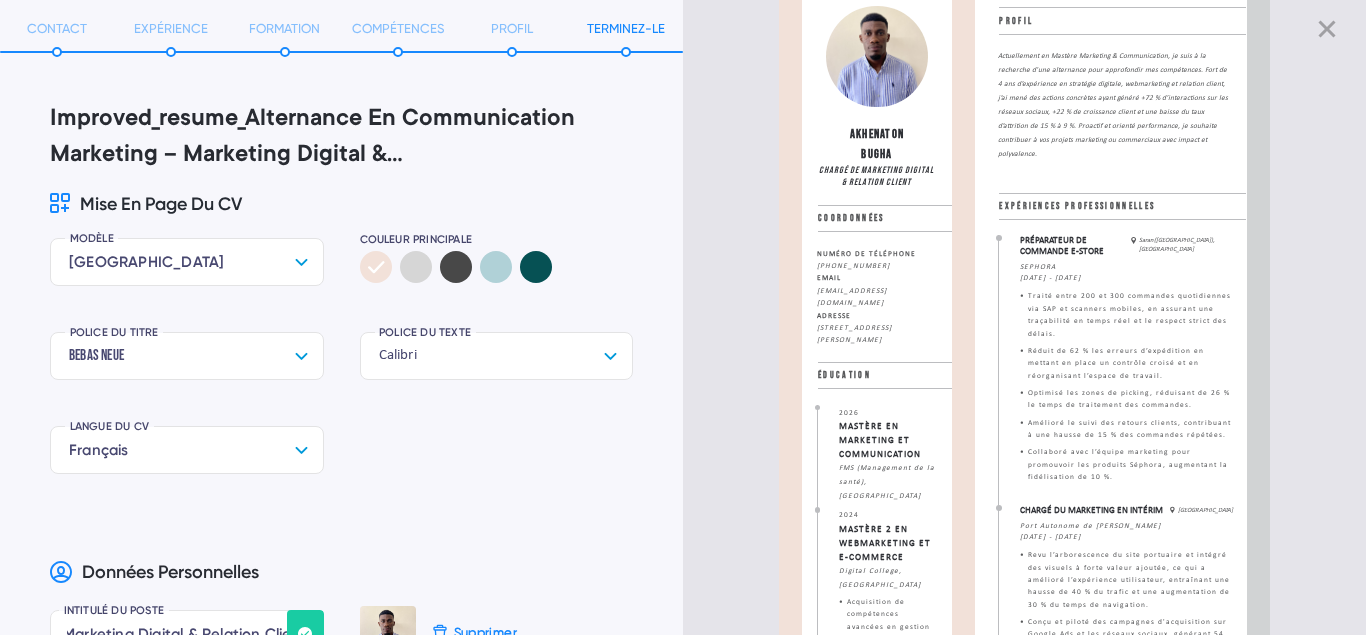drag, startPoint x: 73, startPoint y: 199, endPoint x: 121, endPoint y: 202, distance: 48.09366 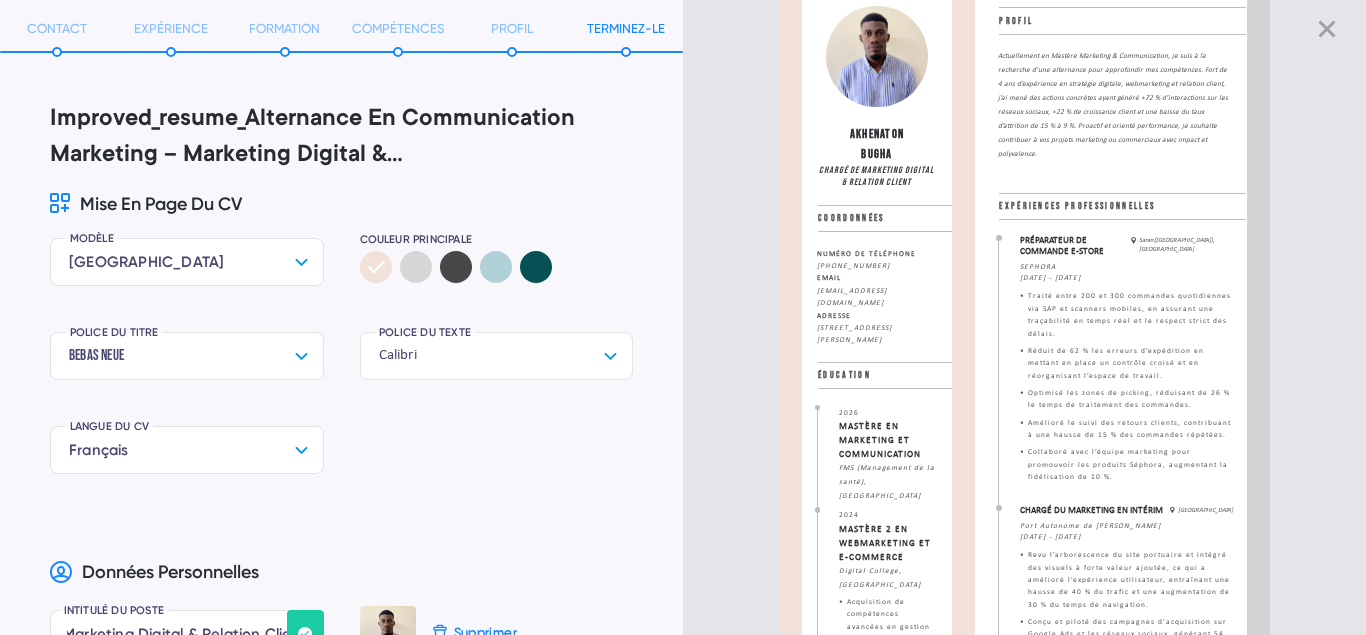 click on "Improved_resume_Alternance En Communication Marketing – Marketing Digital & Commerce_afterquizz Improved_resume_Alternance En Communication Marketing – Marketing Digital & Commerce_afterquizz Mise en page du CV MODÈLE [GEOGRAPHIC_DATA] [GEOGRAPHIC_DATA] [GEOGRAPHIC_DATA][PERSON_NAME][GEOGRAPHIC_DATA][GEOGRAPHIC_DATA] [GEOGRAPHIC_DATA] [GEOGRAPHIC_DATA] [GEOGRAPHIC_DATA] [GEOGRAPHIC_DATA] [GEOGRAPHIC_DATA][PERSON_NAME][GEOGRAPHIC_DATA] [GEOGRAPHIC_DATA] [GEOGRAPHIC_DATA] [GEOGRAPHIC_DATA] [GEOGRAPHIC_DATA] Couleur principale POLICE DU TITRE Bebas Neue Aller Arial (default) Bebas Kai Bebas Neue [PERSON_NAME] Calibri Comfortaa Crimson Text Exo Fira Sans Helvetica IBM Plex Sans [PERSON_NAME] Sans Lato [PERSON_NAME] Open Sans Playfair Display Raleway Roboto Roboto Mono Source Sans Pro Ubuntu Work Sans POLICE DU TEXTE Calibri Aller Arial (default) Bebas Kai Bebas Neue [PERSON_NAME] Calibri Comfortaa Crimson Text Exo Fira Sans Helvetica IBM Plex Sans [PERSON_NAME] Sans Lato [PERSON_NAME] Open Sans Playfair Display Raleway Roboto Roboto Mono Source Sans Pro Ubuntu Work Sans LANGUE DU CV Français   Allemand   Anglais   Arabe   Arménien   Azerbaïdjanais   [DEMOGRAPHIC_DATA]   Bulgare   Catalan" at bounding box center (341, 2390) 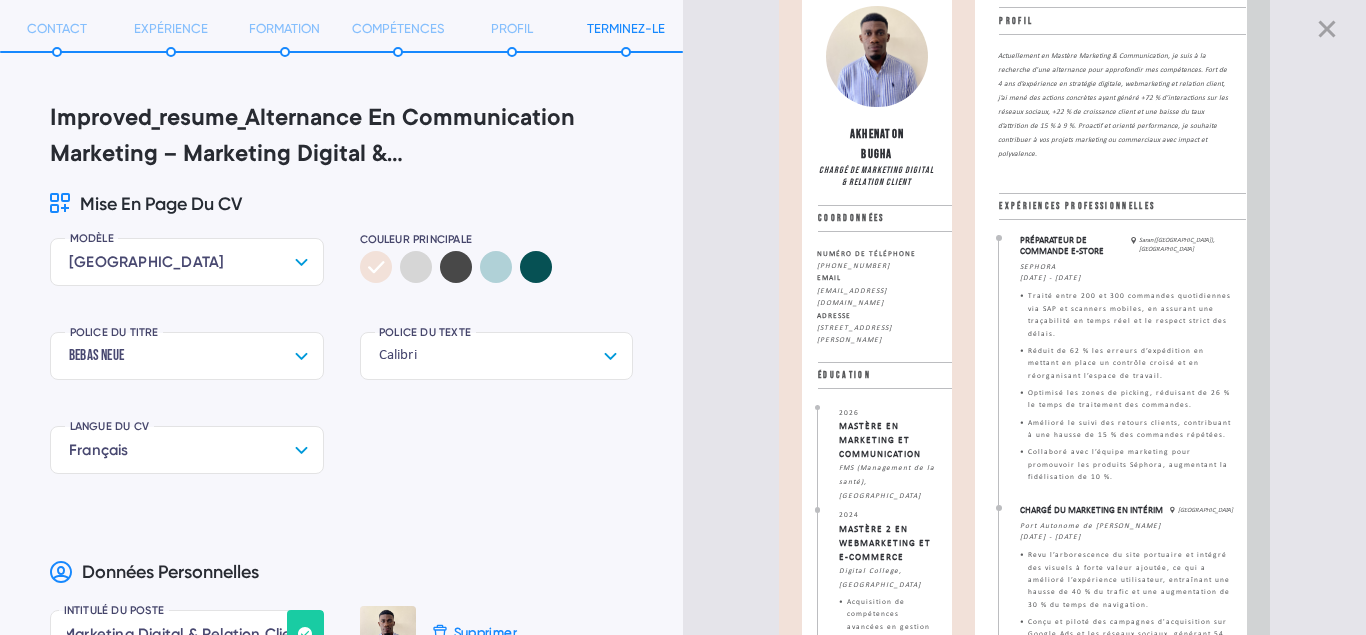 click on "Improved_resume_Alternance En Communication Marketing – Marketing Digital & Commerce_afterquizz Improved_resume_Alternance En Communication Marketing – Marketing Digital & Commerce_afterquizz Mise en page du CV MODÈLE [GEOGRAPHIC_DATA] [GEOGRAPHIC_DATA] [GEOGRAPHIC_DATA][PERSON_NAME][GEOGRAPHIC_DATA][GEOGRAPHIC_DATA] [GEOGRAPHIC_DATA] [GEOGRAPHIC_DATA] [GEOGRAPHIC_DATA] [GEOGRAPHIC_DATA] [GEOGRAPHIC_DATA][PERSON_NAME][GEOGRAPHIC_DATA] [GEOGRAPHIC_DATA] [GEOGRAPHIC_DATA] [GEOGRAPHIC_DATA] [GEOGRAPHIC_DATA] Couleur principale POLICE DU TITRE Bebas Neue Aller Arial (default) Bebas Kai Bebas Neue [PERSON_NAME] Calibri Comfortaa Crimson Text Exo Fira Sans Helvetica IBM Plex Sans [PERSON_NAME] Sans Lato [PERSON_NAME] Open Sans Playfair Display Raleway Roboto Roboto Mono Source Sans Pro Ubuntu Work Sans POLICE DU TEXTE Calibri Aller Arial (default) Bebas Kai Bebas Neue [PERSON_NAME] Calibri Comfortaa Crimson Text Exo Fira Sans Helvetica IBM Plex Sans [PERSON_NAME] Sans Lato [PERSON_NAME] Open Sans Playfair Display Raleway Roboto Roboto Mono Source Sans Pro Ubuntu Work Sans LANGUE DU CV Français   Allemand   Anglais   Arabe   Arménien   Azerbaïdjanais   [DEMOGRAPHIC_DATA]   Bulgare   Catalan" at bounding box center [341, 2390] 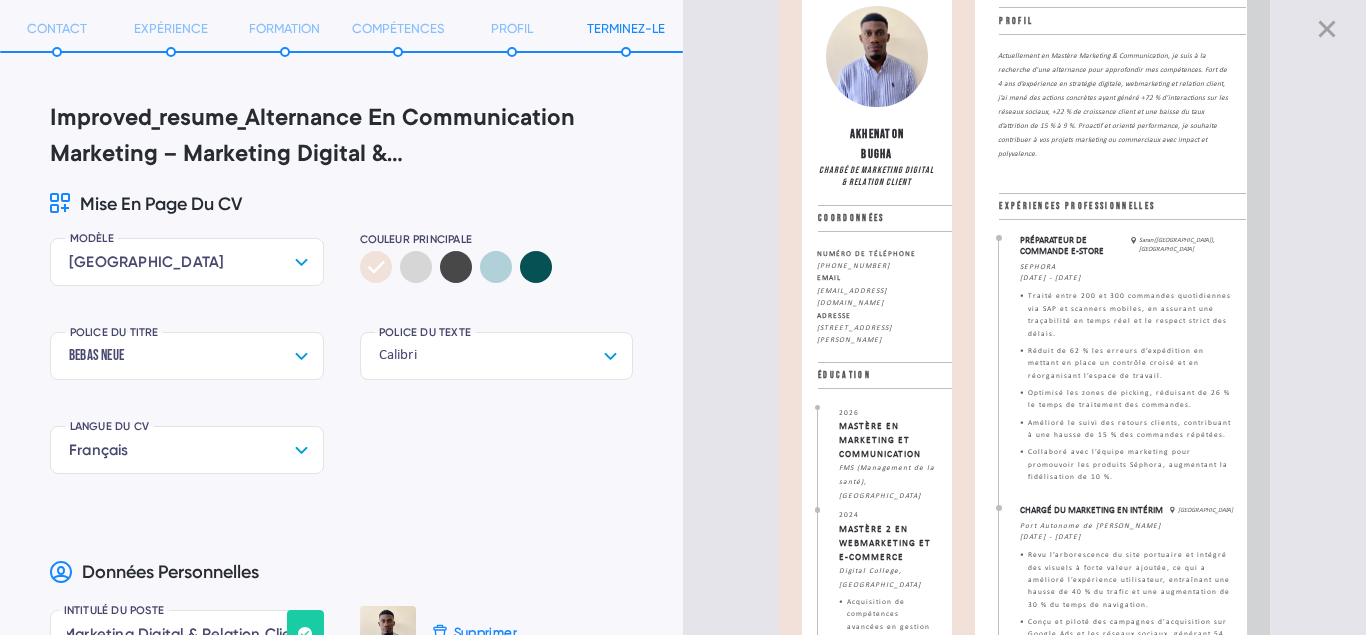 drag, startPoint x: 22, startPoint y: 205, endPoint x: 57, endPoint y: 199, distance: 35.510563 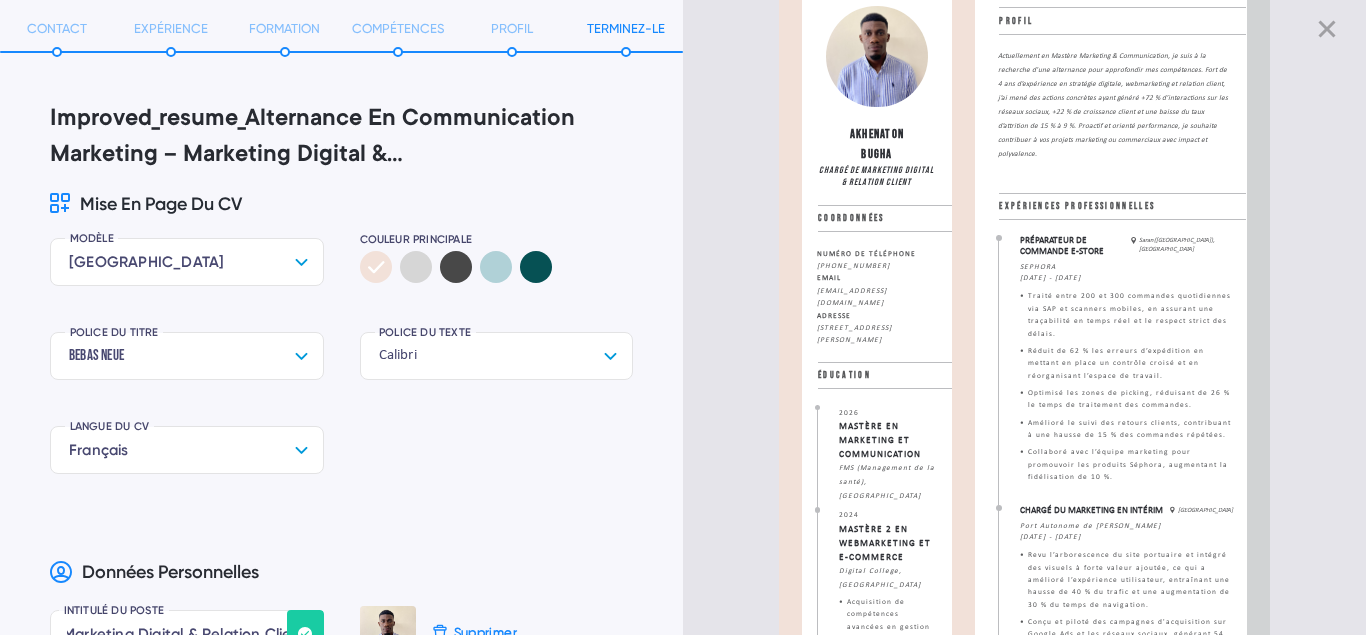 click on "Improved_resume_Alternance En Communication Marketing – Marketing Digital & Commerce_afterquizz Improved_resume_Alternance En Communication Marketing – Marketing Digital & Commerce_afterquizz Mise en page du CV MODÈLE [GEOGRAPHIC_DATA] [GEOGRAPHIC_DATA] [GEOGRAPHIC_DATA][PERSON_NAME][GEOGRAPHIC_DATA][GEOGRAPHIC_DATA] [GEOGRAPHIC_DATA] [GEOGRAPHIC_DATA] [GEOGRAPHIC_DATA] [GEOGRAPHIC_DATA] [GEOGRAPHIC_DATA][PERSON_NAME][GEOGRAPHIC_DATA] [GEOGRAPHIC_DATA] [GEOGRAPHIC_DATA] [GEOGRAPHIC_DATA] [GEOGRAPHIC_DATA] Couleur principale POLICE DU TITRE Bebas Neue Aller Arial (default) Bebas Kai Bebas Neue [PERSON_NAME] Calibri Comfortaa Crimson Text Exo Fira Sans Helvetica IBM Plex Sans [PERSON_NAME] Sans Lato [PERSON_NAME] Open Sans Playfair Display Raleway Roboto Roboto Mono Source Sans Pro Ubuntu Work Sans POLICE DU TEXTE Calibri Aller Arial (default) Bebas Kai Bebas Neue [PERSON_NAME] Calibri Comfortaa Crimson Text Exo Fira Sans Helvetica IBM Plex Sans [PERSON_NAME] Sans Lato [PERSON_NAME] Open Sans Playfair Display Raleway Roboto Roboto Mono Source Sans Pro Ubuntu Work Sans LANGUE DU CV Français   Allemand   Anglais   Arabe   Arménien   Azerbaïdjanais   [DEMOGRAPHIC_DATA]   Bulgare   Catalan" at bounding box center [341, 2390] 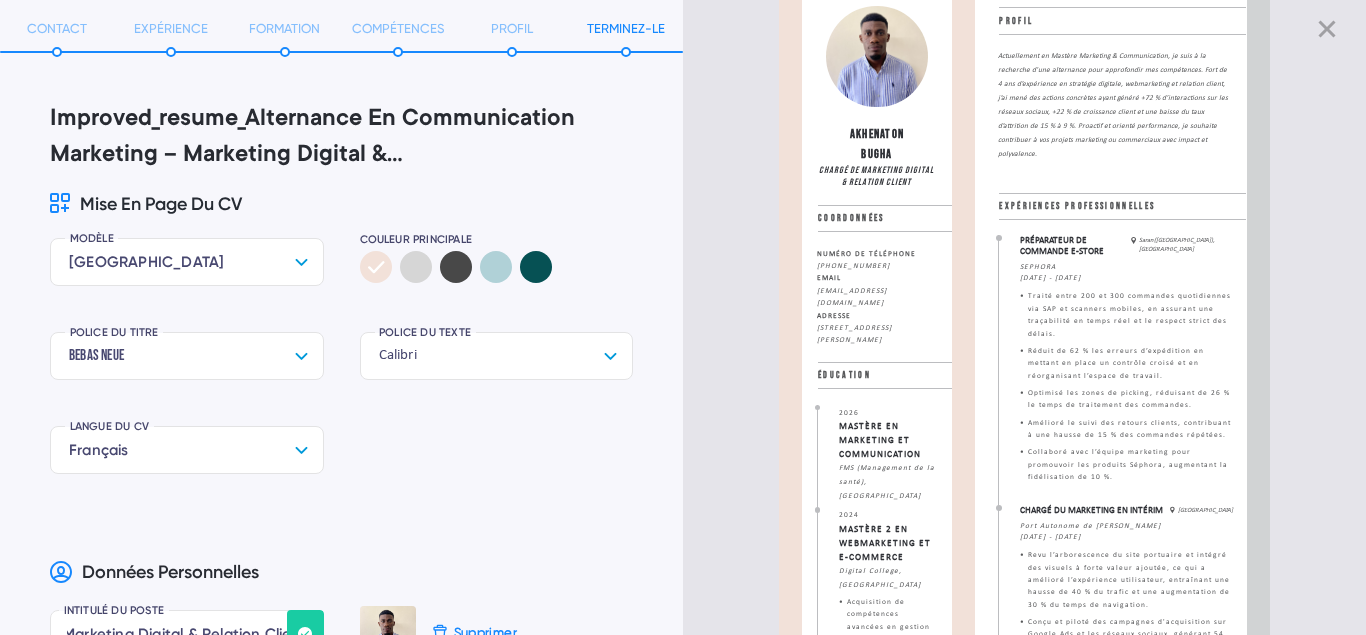 drag, startPoint x: 57, startPoint y: 199, endPoint x: 301, endPoint y: 258, distance: 251.03188 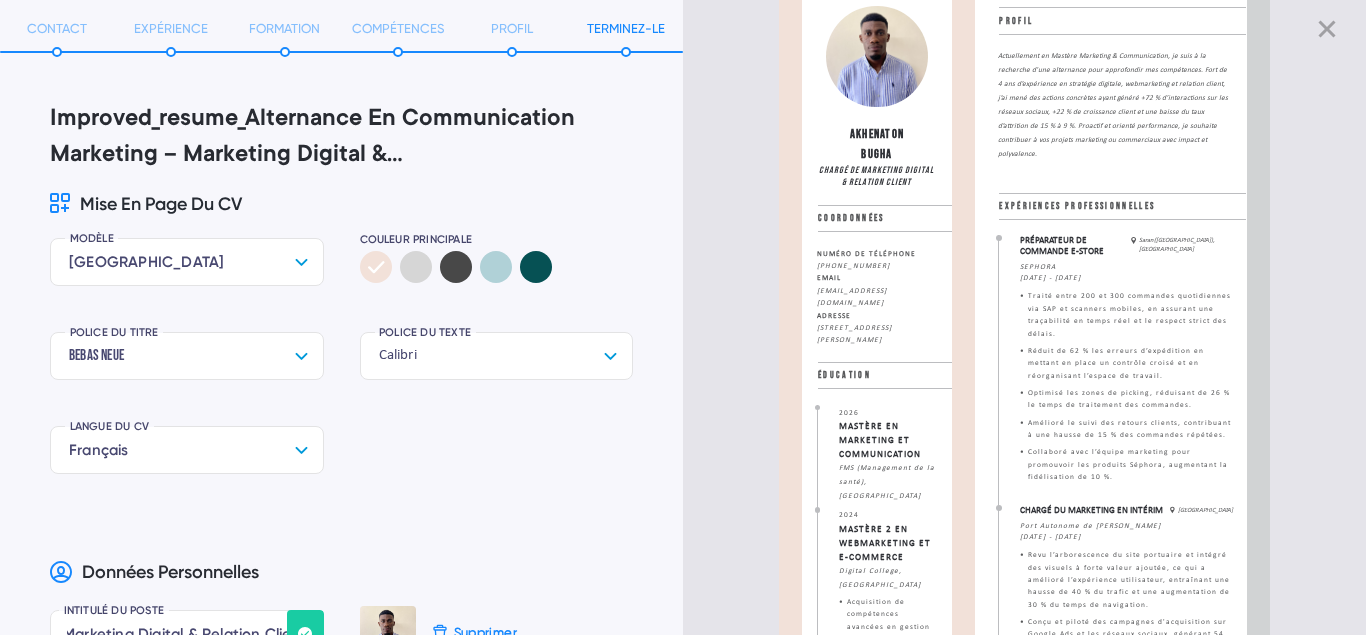 click on "Improved_resume_Alternance En Communication Marketing – Marketing Digital & Commerce_afterquizz Improved_resume_Alternance En Communication Marketing – Marketing Digital & Commerce_afterquizz Mise en page du CV MODÈLE [GEOGRAPHIC_DATA] [GEOGRAPHIC_DATA] [GEOGRAPHIC_DATA][PERSON_NAME][GEOGRAPHIC_DATA][GEOGRAPHIC_DATA] [GEOGRAPHIC_DATA] [GEOGRAPHIC_DATA] [GEOGRAPHIC_DATA] [GEOGRAPHIC_DATA] [GEOGRAPHIC_DATA][PERSON_NAME][GEOGRAPHIC_DATA] [GEOGRAPHIC_DATA] [GEOGRAPHIC_DATA] [GEOGRAPHIC_DATA] [GEOGRAPHIC_DATA] Couleur principale POLICE DU TITRE Bebas Neue Aller Arial (default) Bebas Kai Bebas Neue [PERSON_NAME] Calibri Comfortaa Crimson Text Exo Fira Sans Helvetica IBM Plex Sans [PERSON_NAME] Sans Lato [PERSON_NAME] Open Sans Playfair Display Raleway Roboto Roboto Mono Source Sans Pro Ubuntu Work Sans POLICE DU TEXTE Calibri Aller Arial (default) Bebas Kai Bebas Neue [PERSON_NAME] Calibri Comfortaa Crimson Text Exo Fira Sans Helvetica IBM Plex Sans [PERSON_NAME] Sans Lato [PERSON_NAME] Open Sans Playfair Display Raleway Roboto Roboto Mono Source Sans Pro Ubuntu Work Sans LANGUE DU CV Français   Allemand   Anglais   Arabe   Arménien   Azerbaïdjanais   [DEMOGRAPHIC_DATA]   Bulgare   Catalan" at bounding box center [341, 2362] 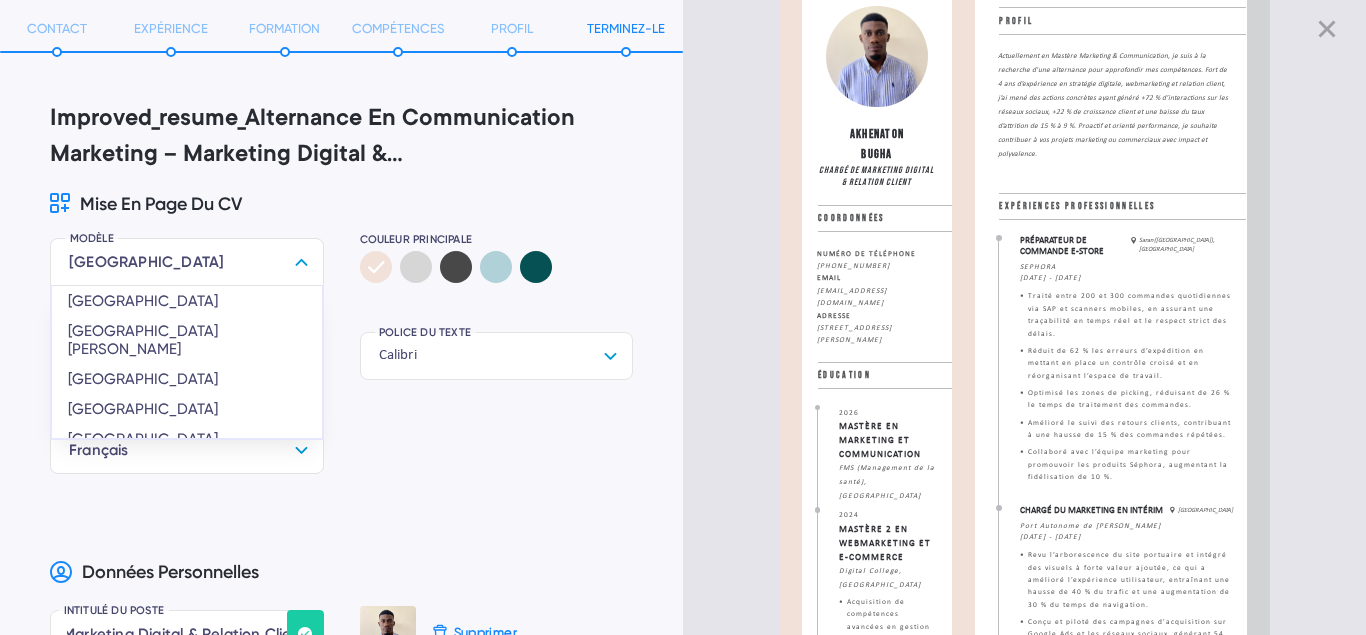 scroll, scrollTop: 235, scrollLeft: 0, axis: vertical 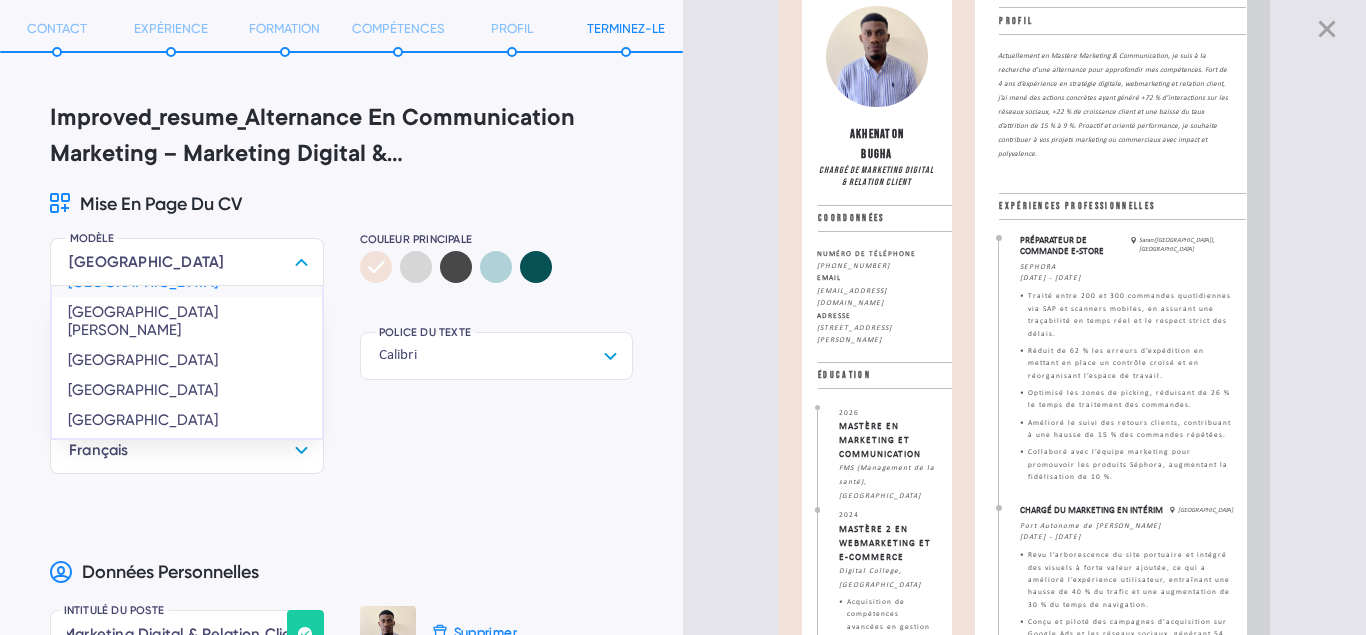 click on "[GEOGRAPHIC_DATA]" at bounding box center [187, 282] 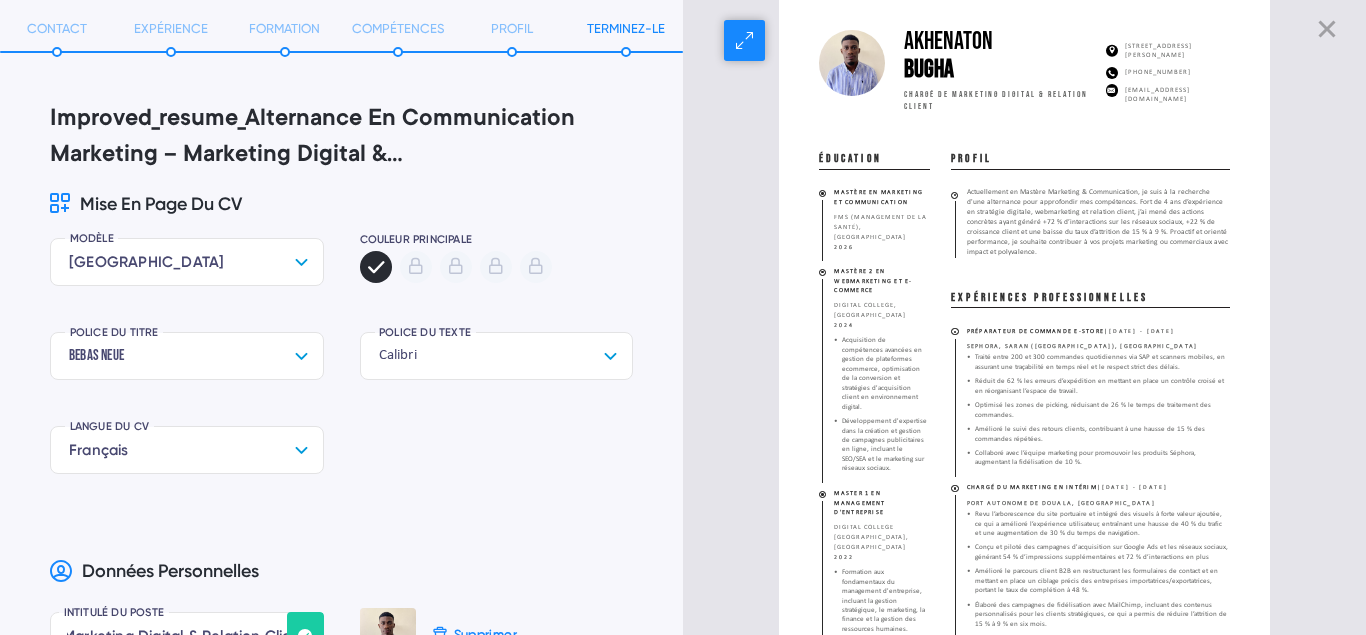 scroll, scrollTop: 0, scrollLeft: 0, axis: both 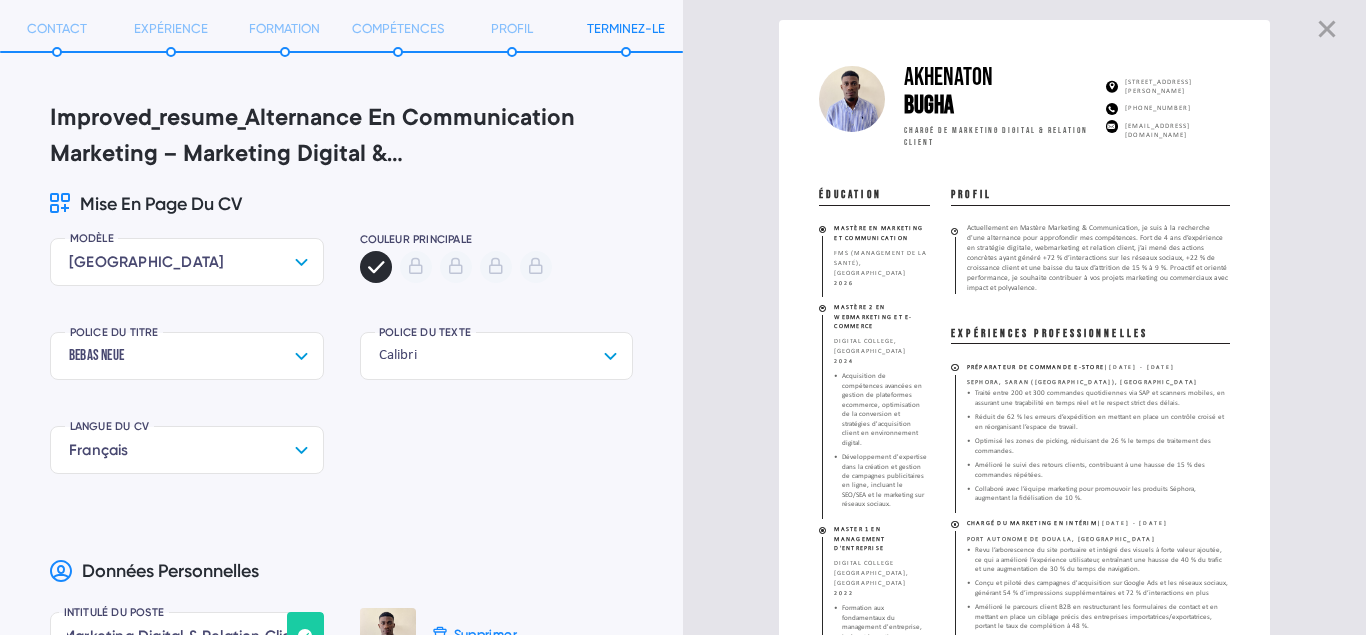 click 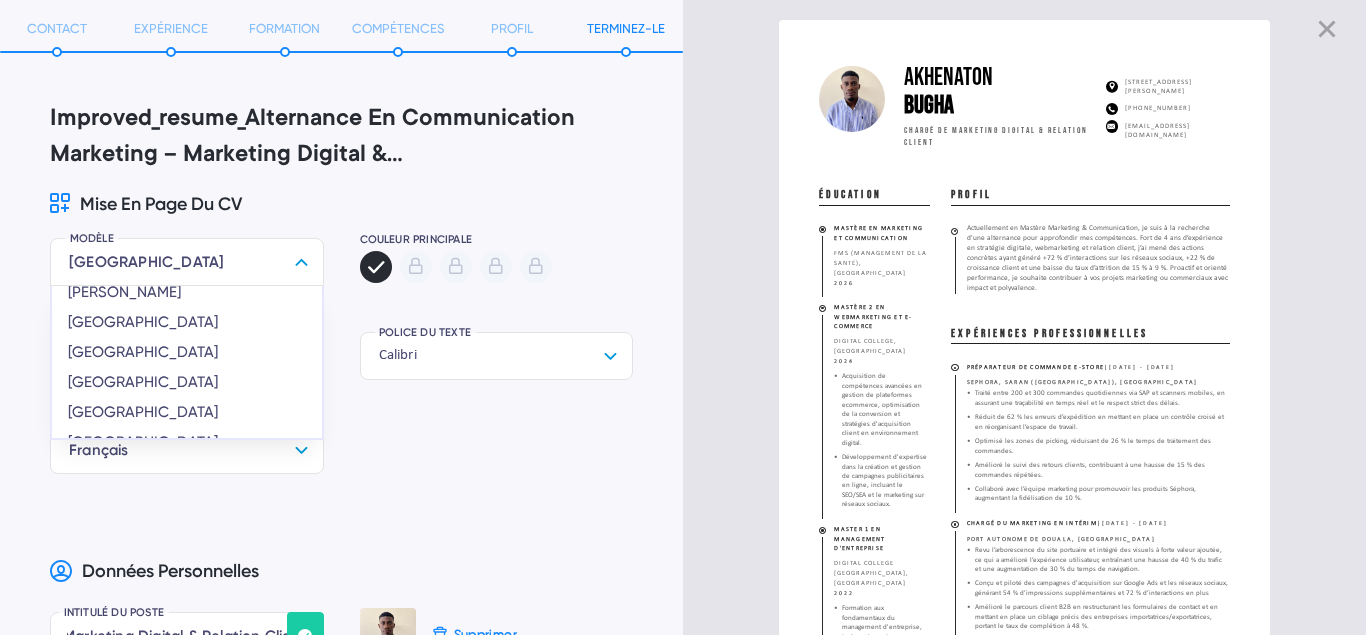 scroll, scrollTop: 280, scrollLeft: 0, axis: vertical 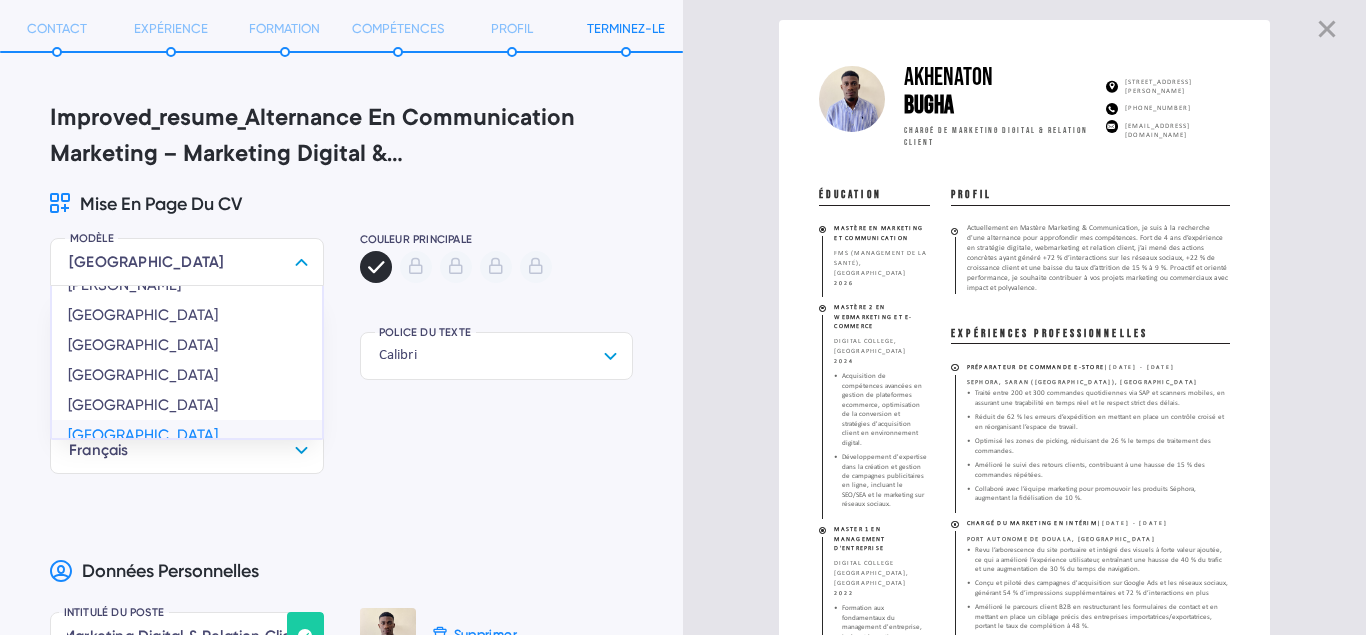 click on "[GEOGRAPHIC_DATA]" at bounding box center [187, 435] 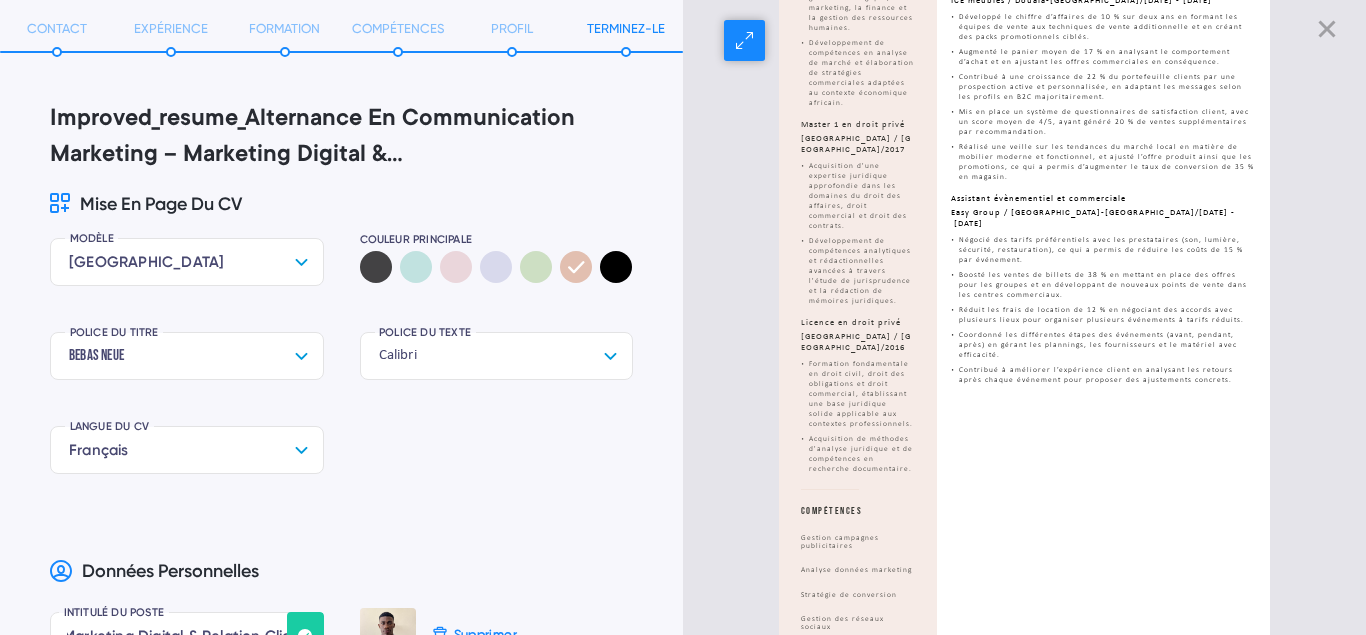 scroll, scrollTop: 0, scrollLeft: 0, axis: both 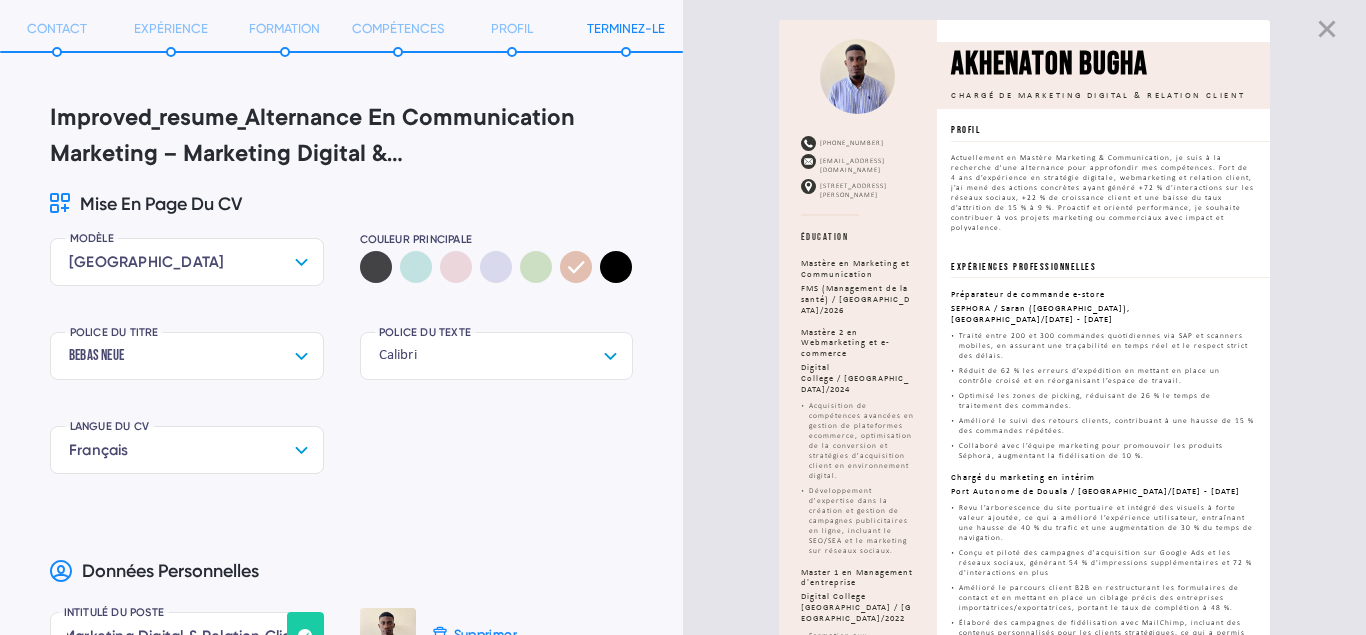 click 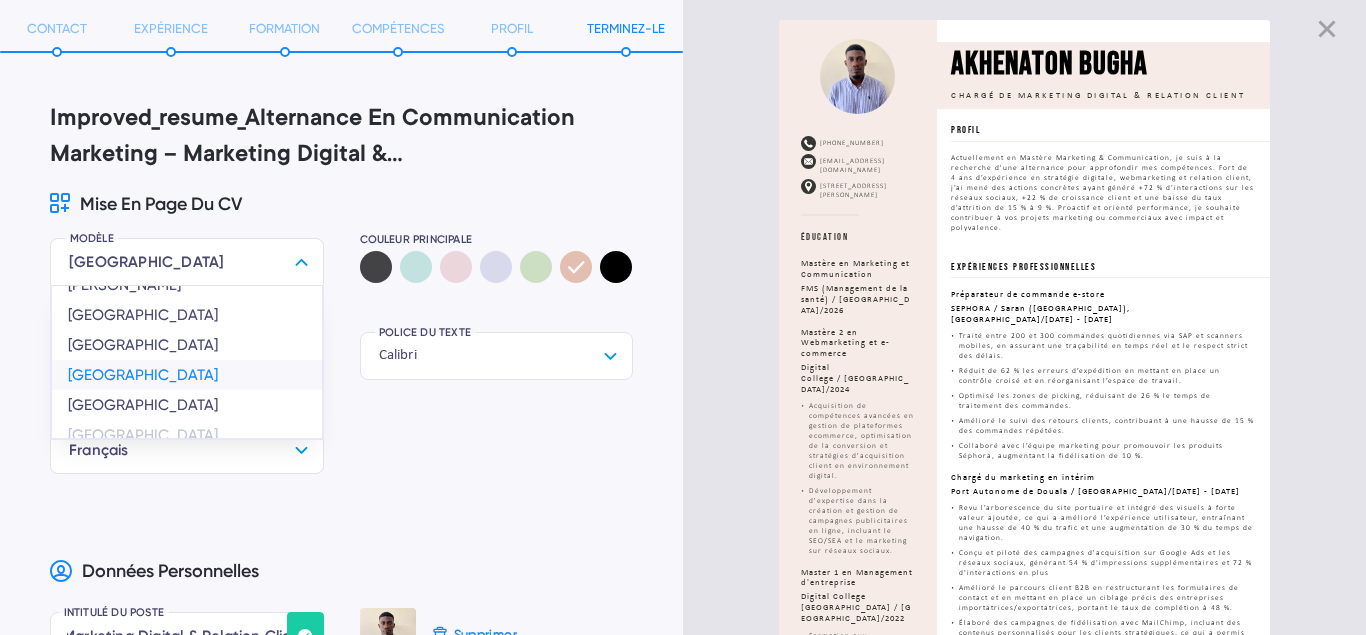 click on "[GEOGRAPHIC_DATA]" at bounding box center (187, 375) 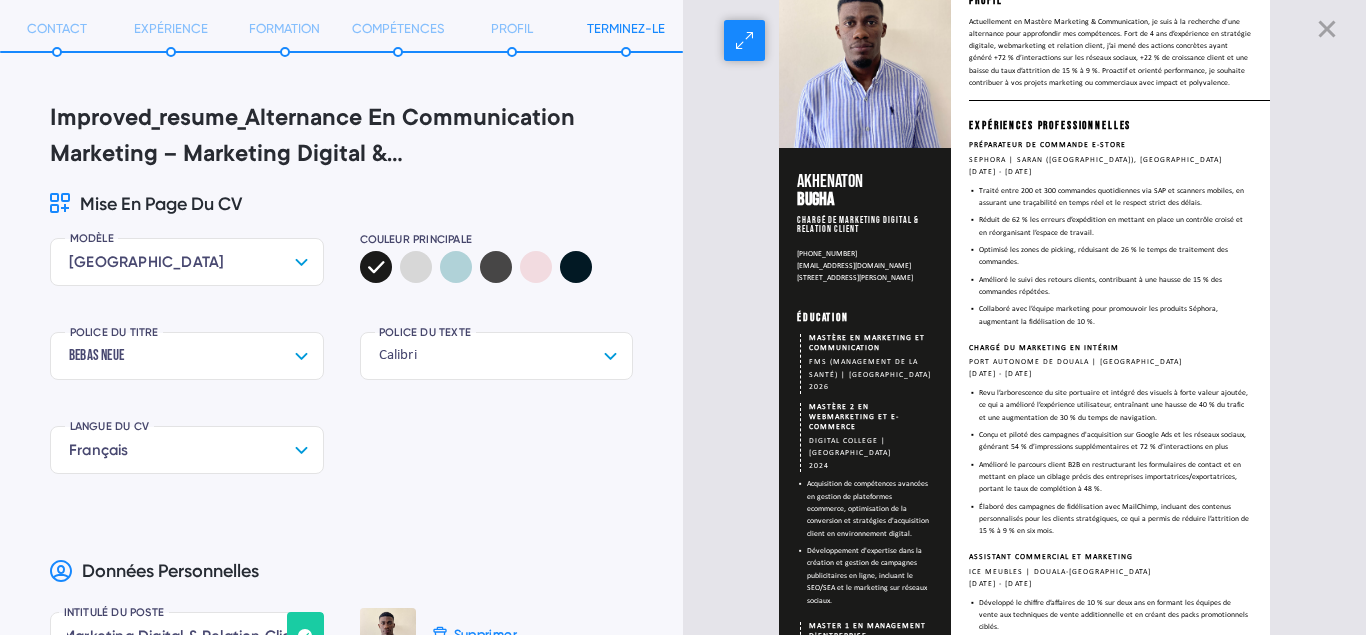 scroll, scrollTop: 0, scrollLeft: 0, axis: both 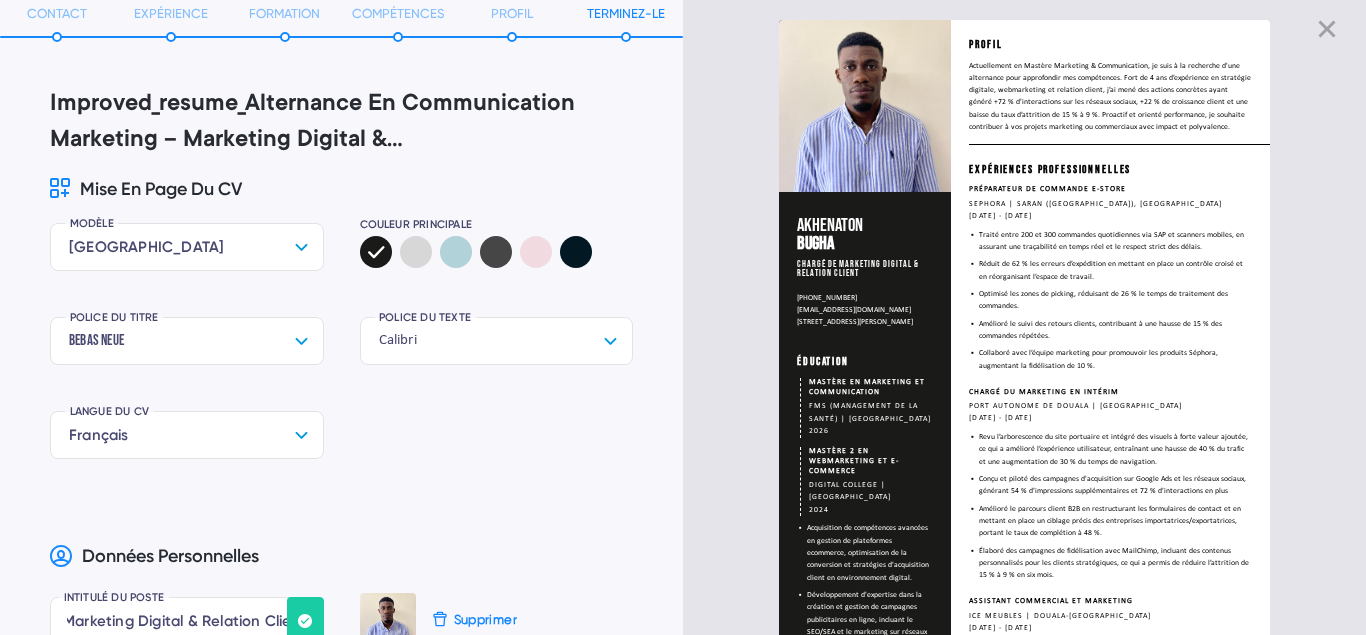 click 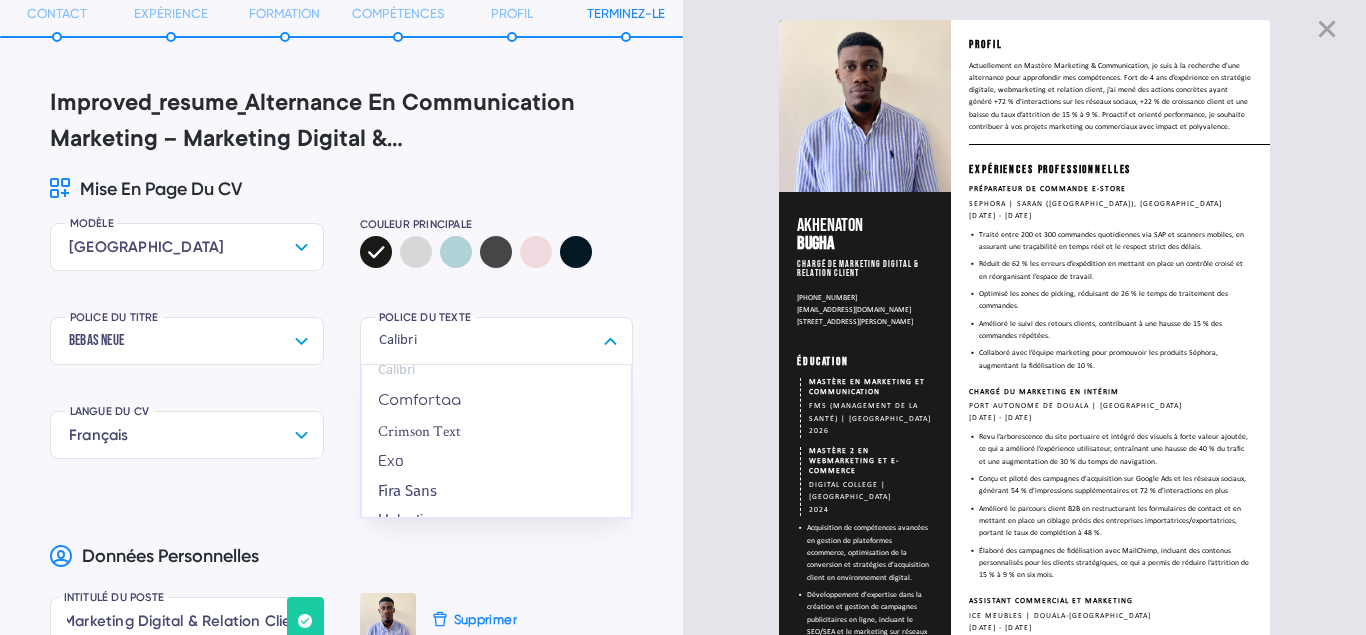 scroll, scrollTop: 0, scrollLeft: 0, axis: both 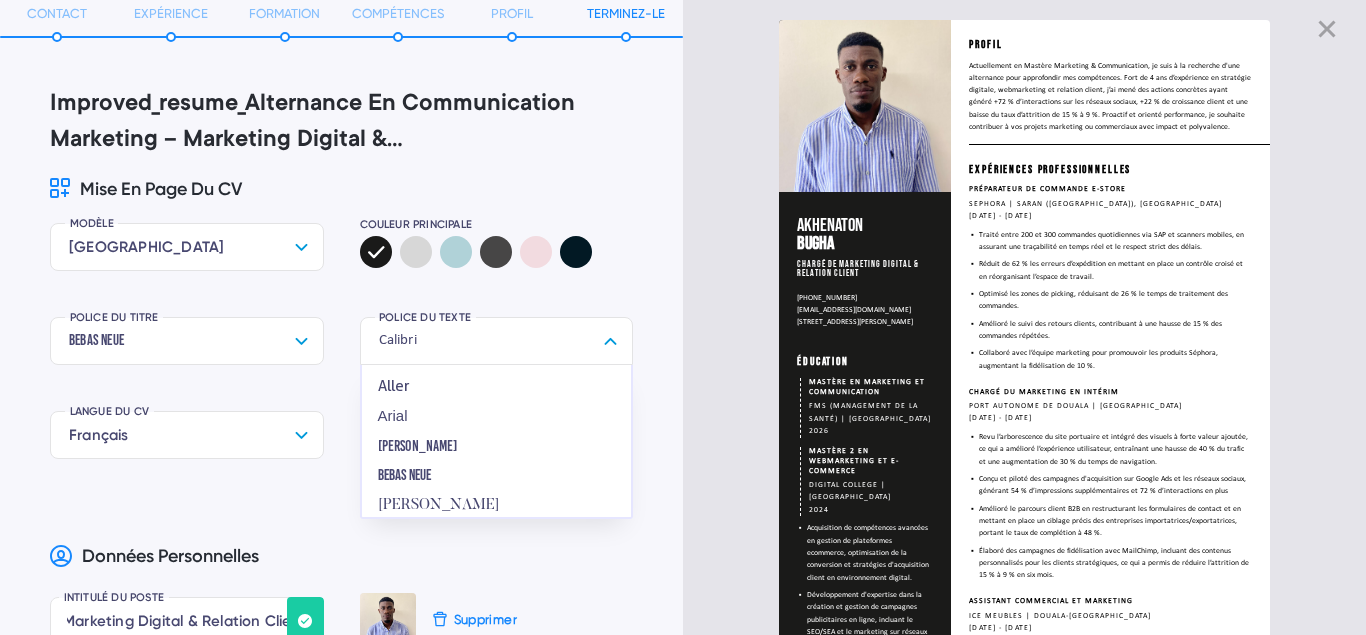 click on "Calibri" at bounding box center (497, 341) 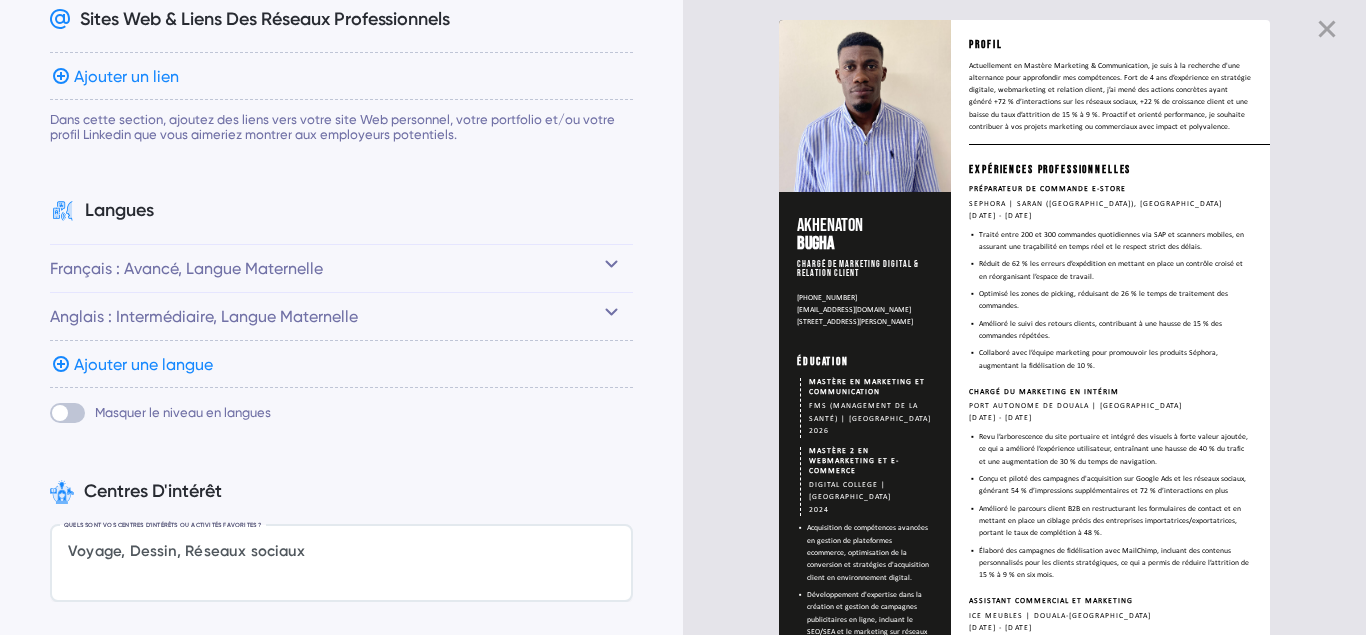 scroll, scrollTop: 0, scrollLeft: 0, axis: both 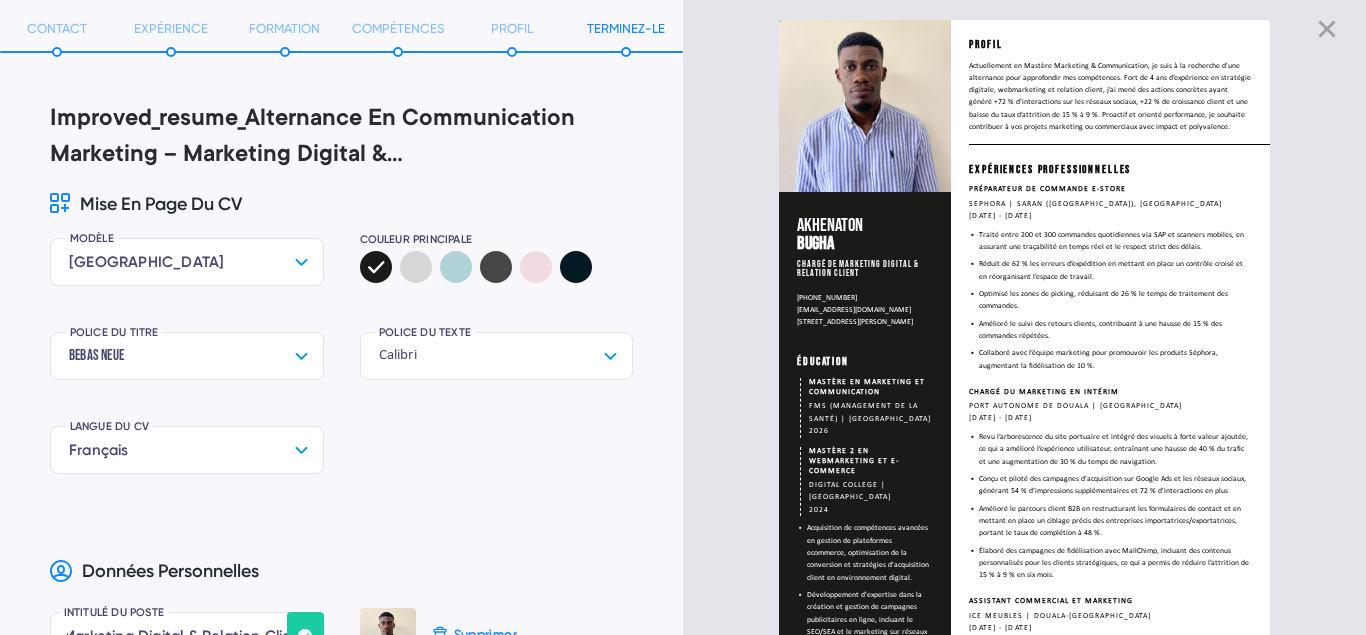 click 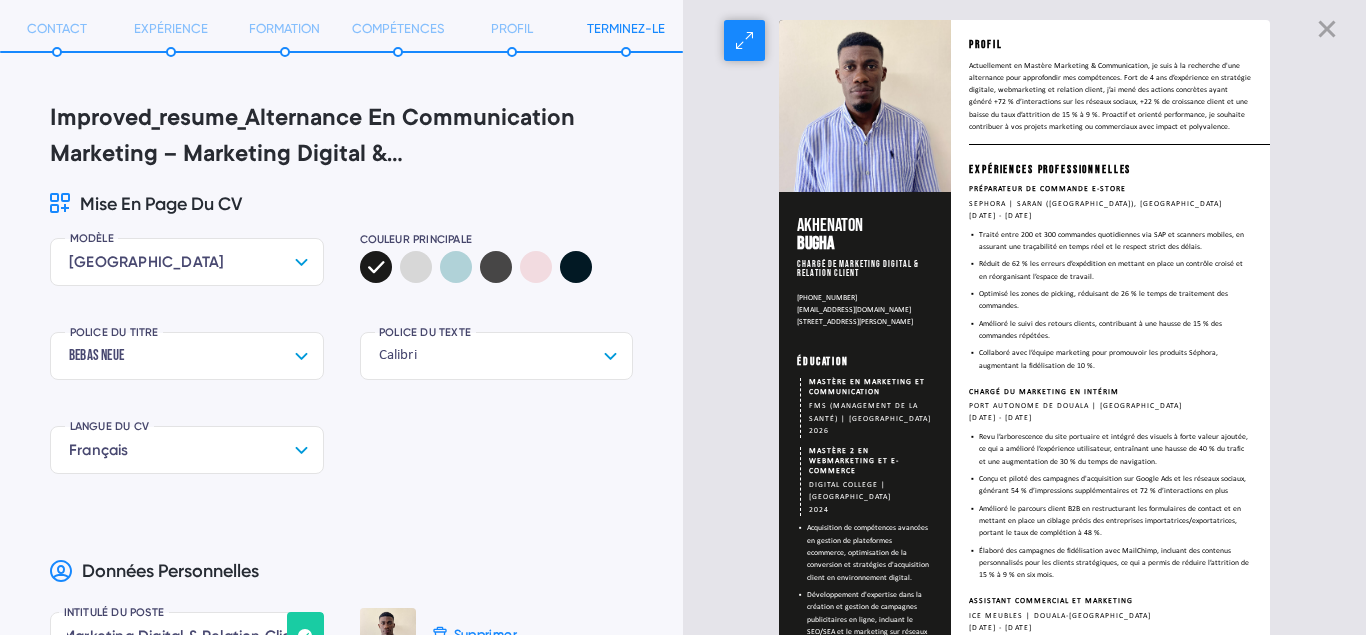 drag, startPoint x: 55, startPoint y: 198, endPoint x: 800, endPoint y: 137, distance: 747.49316 